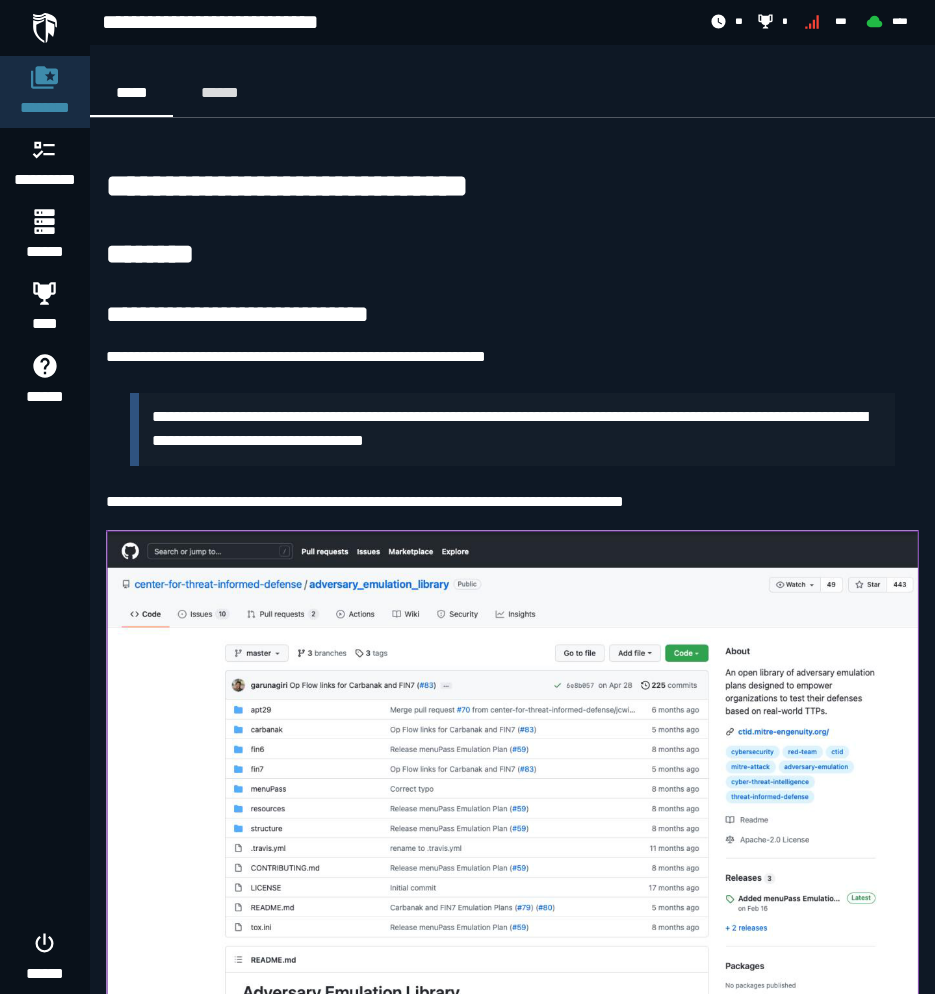 scroll, scrollTop: 366, scrollLeft: 0, axis: vertical 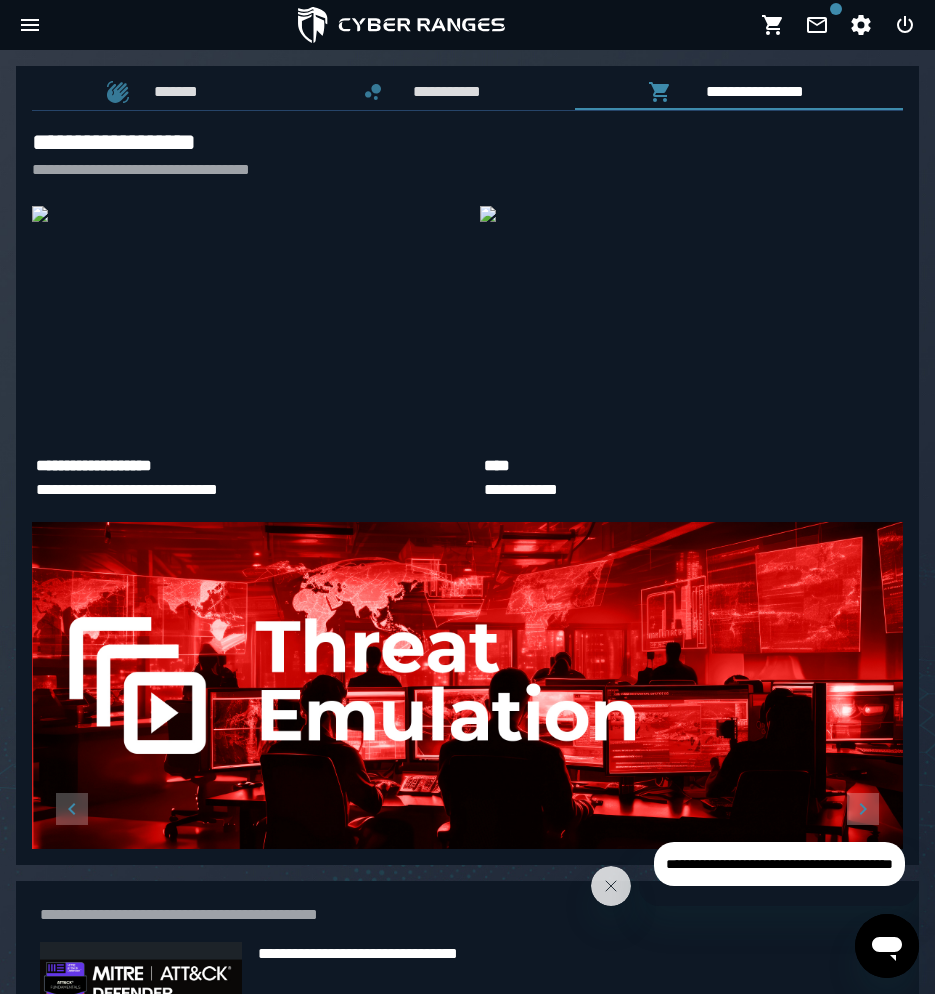 click 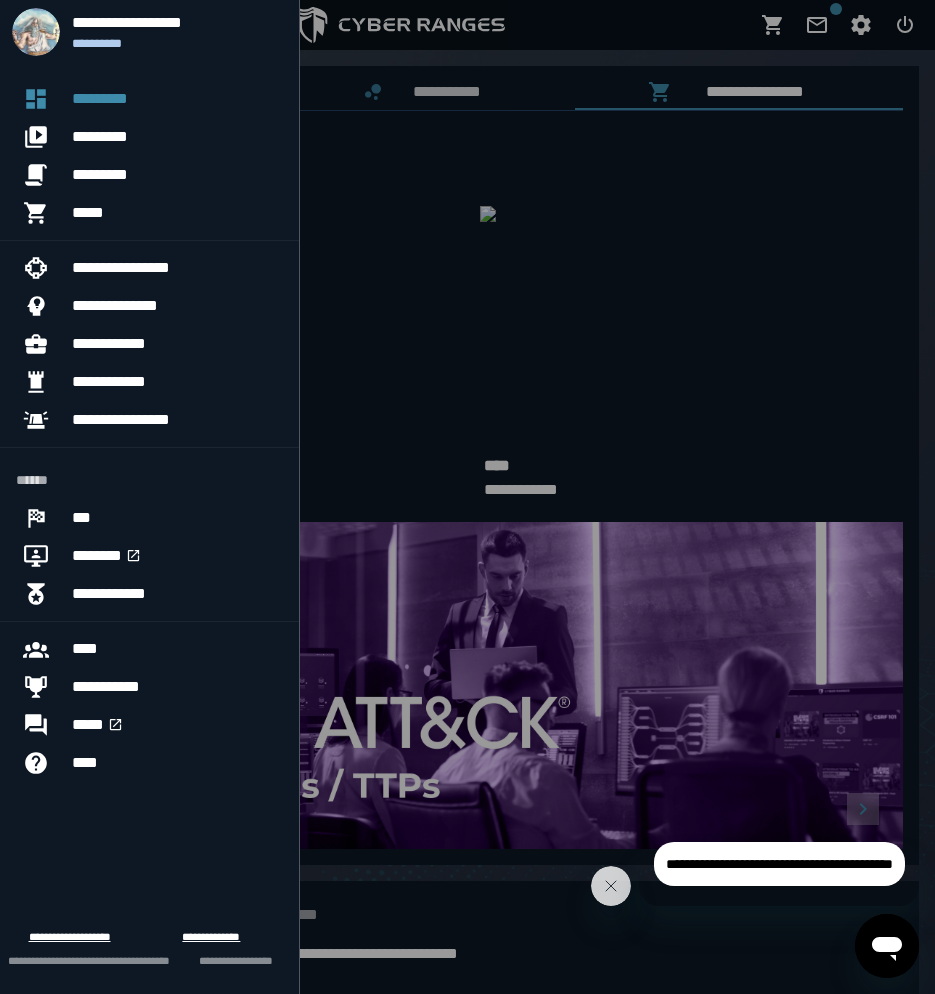 click at bounding box center [467, 497] 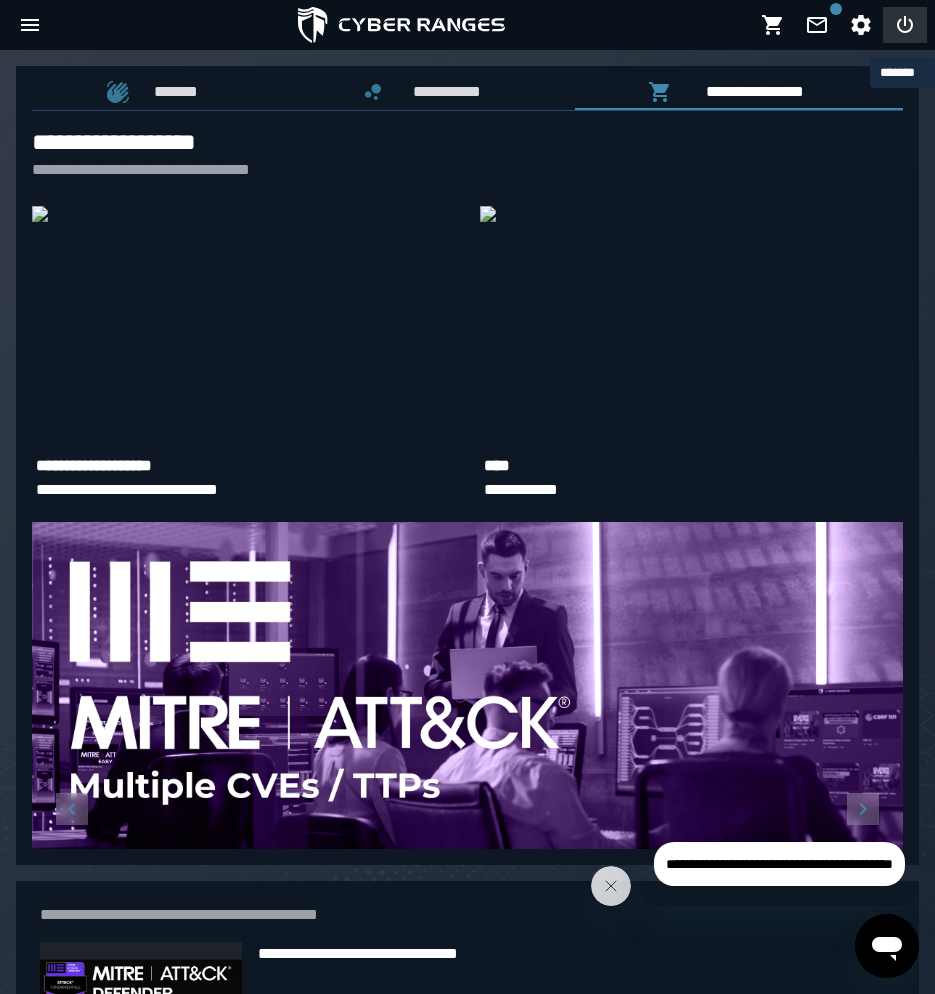 click 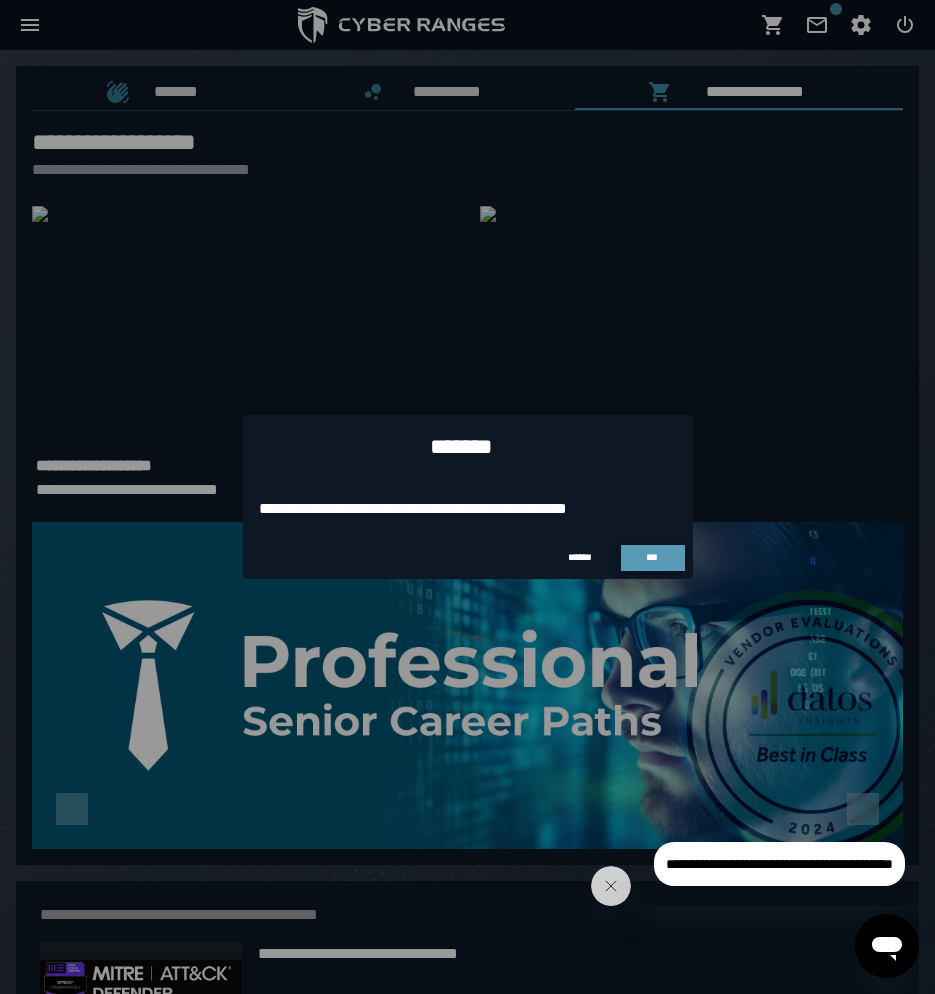 click on "***" at bounding box center [653, 557] 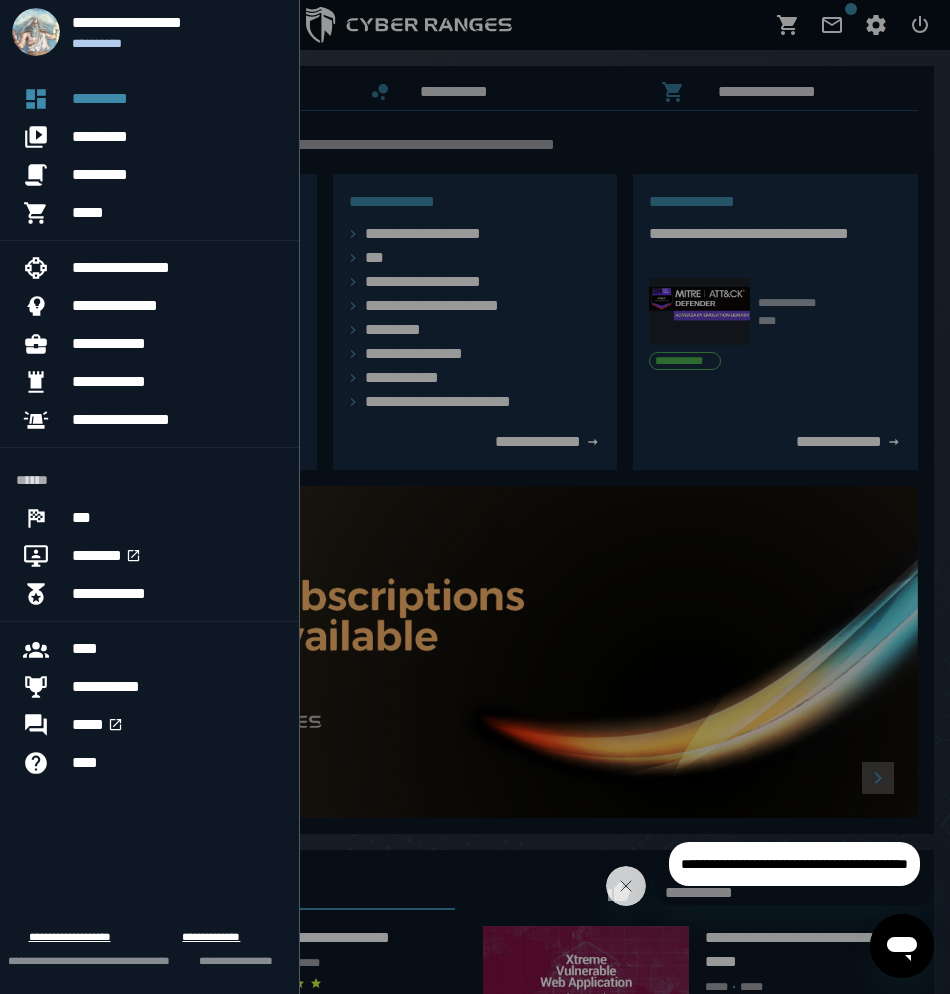 click at bounding box center [475, 497] 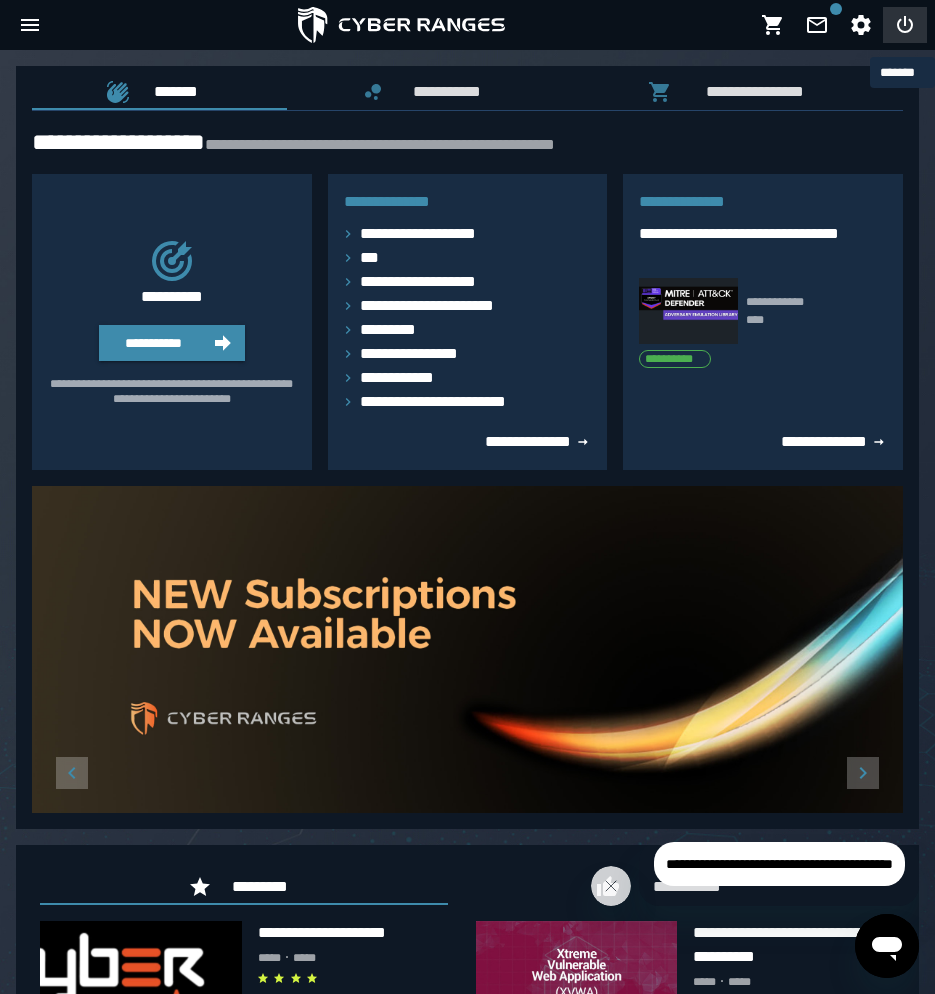 click at bounding box center (905, 25) 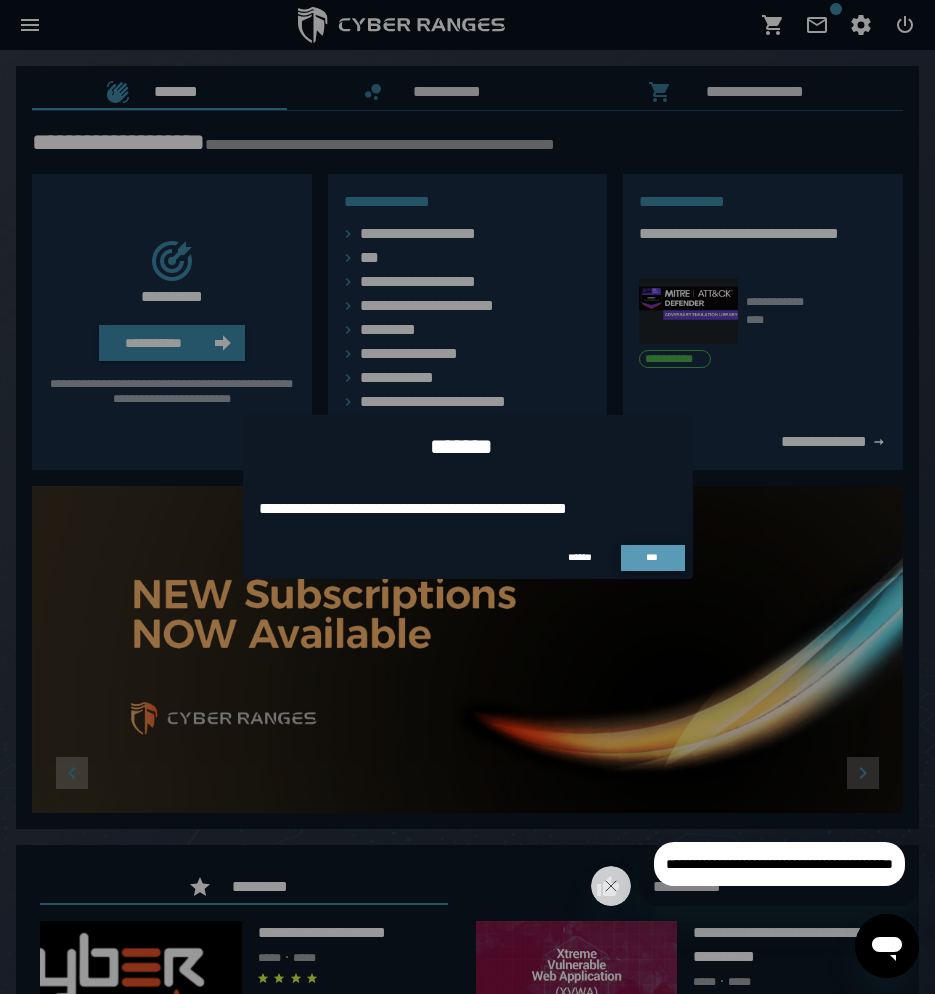 click on "***" at bounding box center (653, 558) 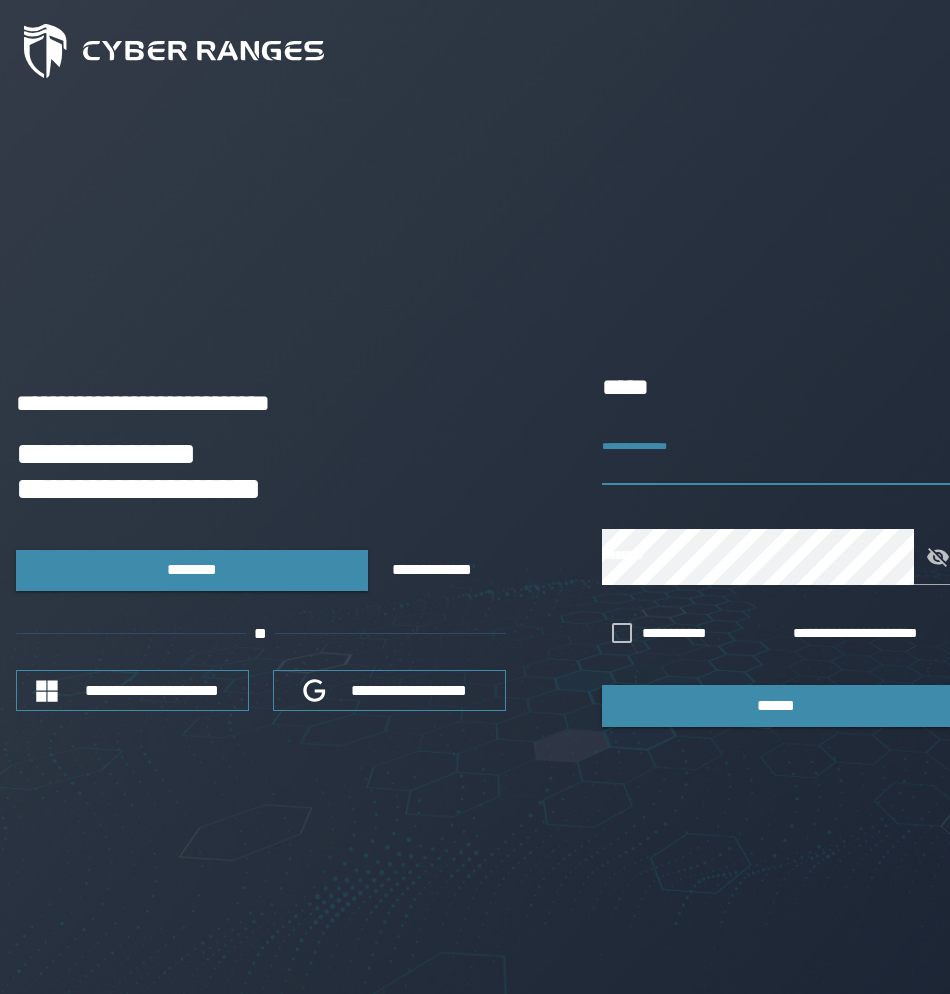 click on "**********" at bounding box center (776, 457) 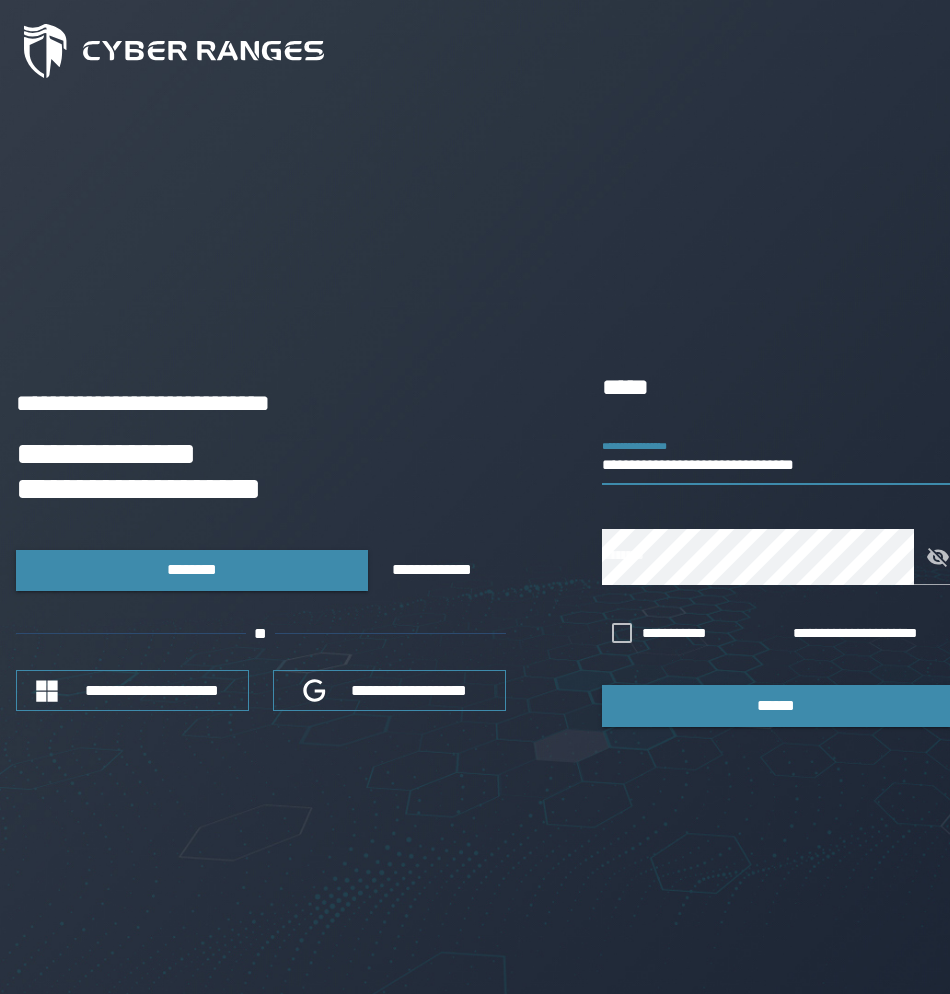 type on "**********" 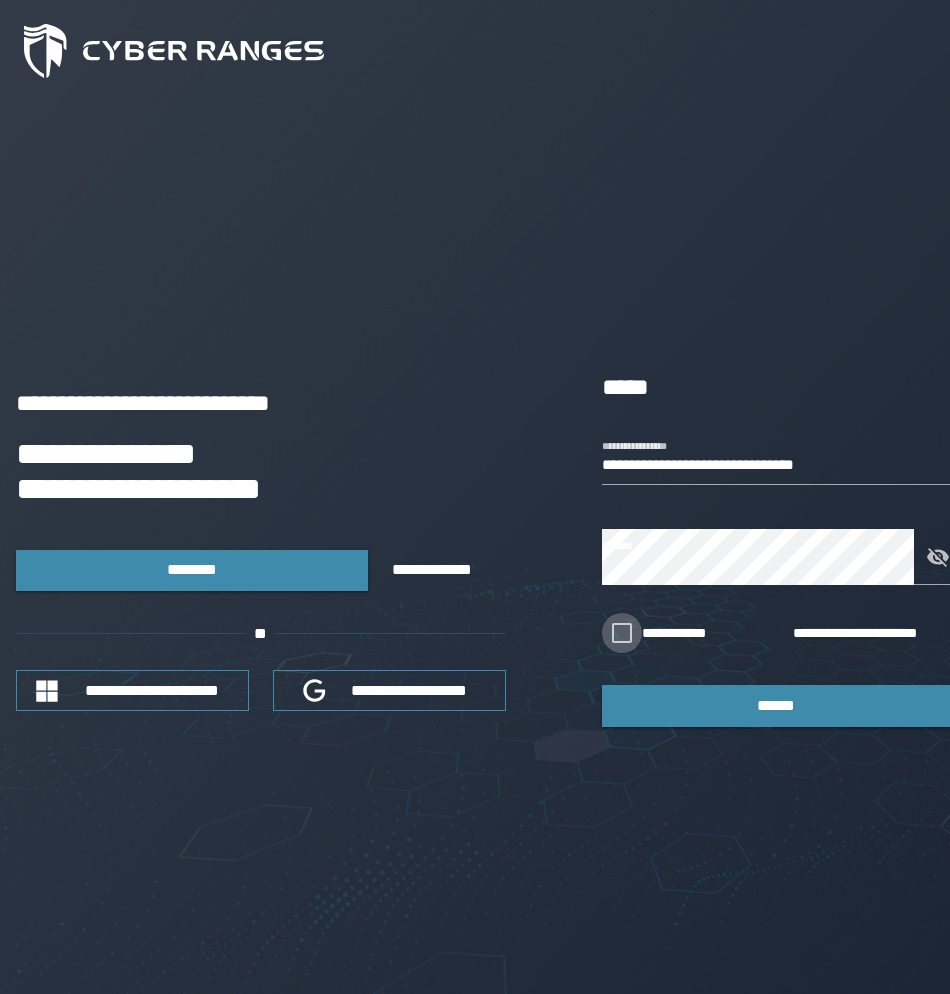 click on "**********" at bounding box center (689, 634) 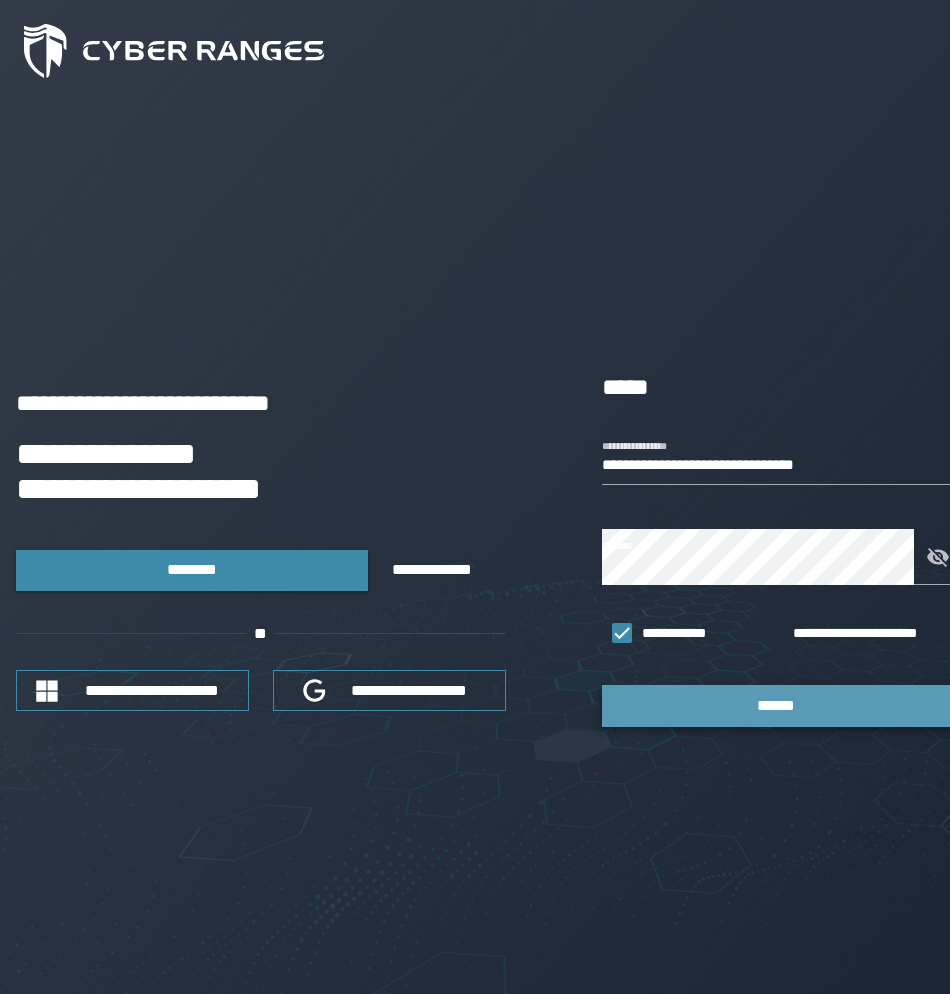 click on "******" at bounding box center (776, 705) 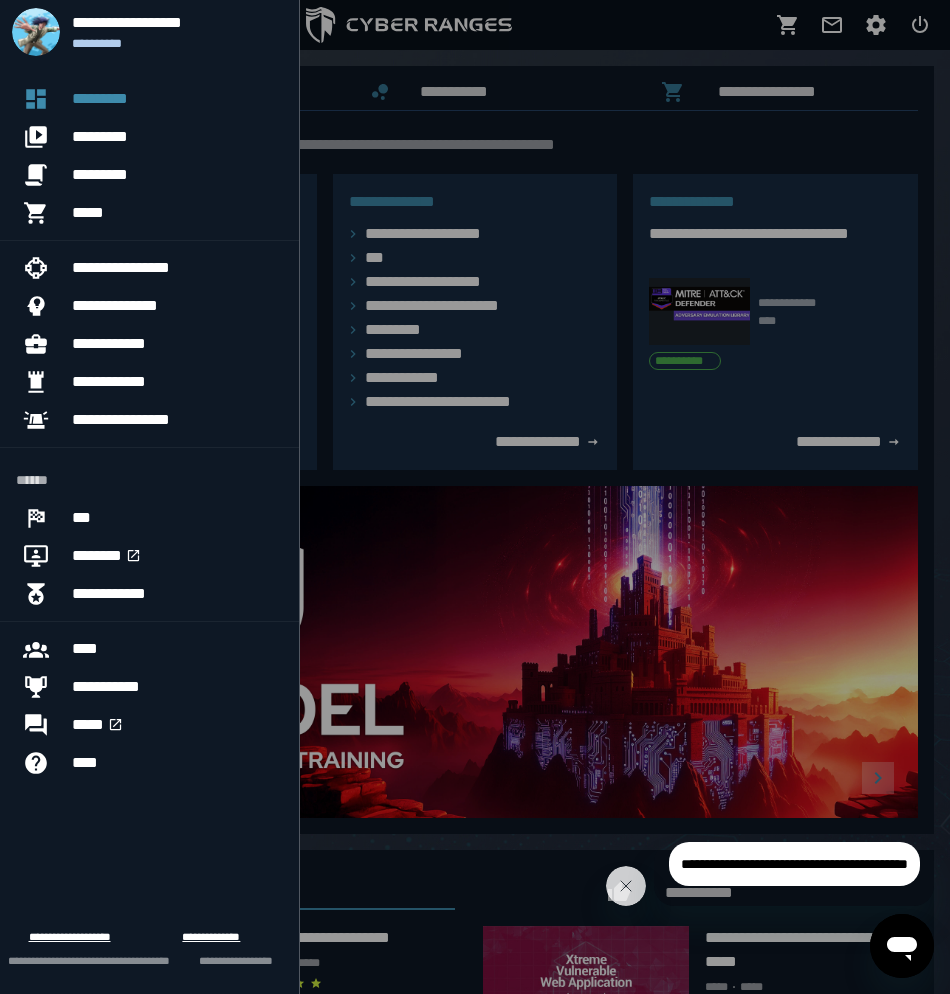 click at bounding box center (475, 497) 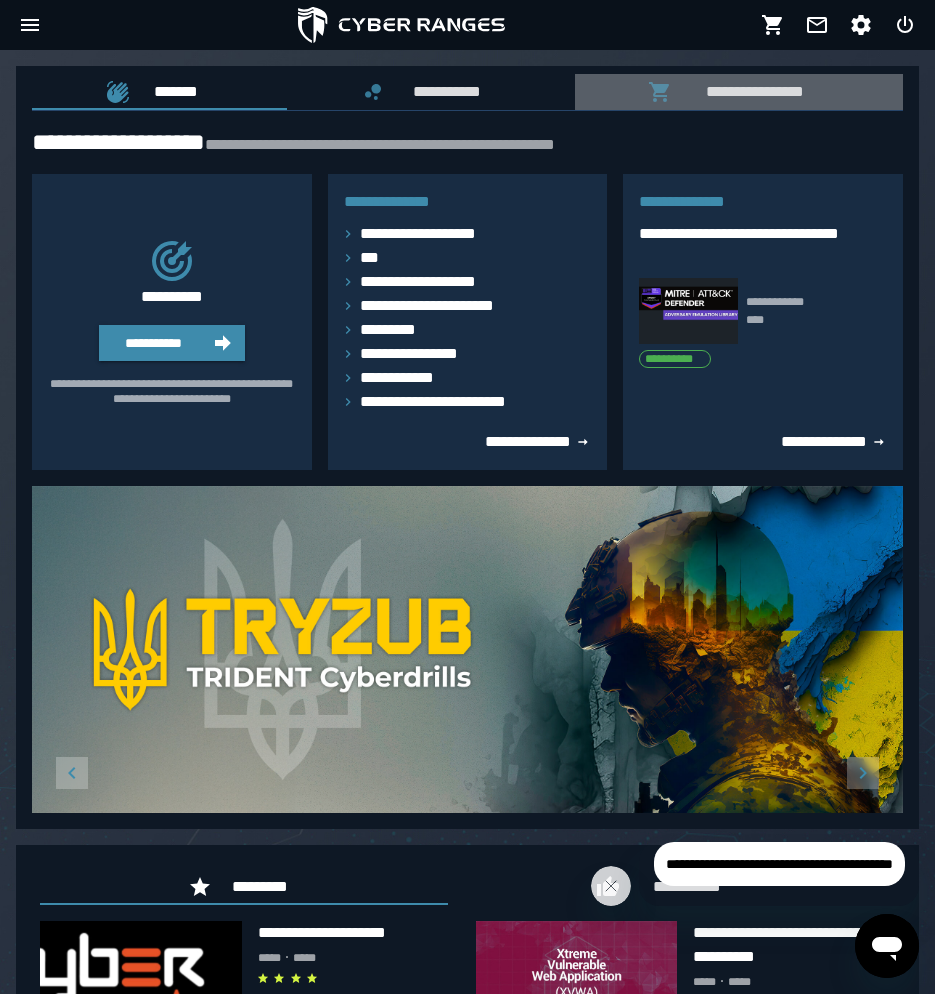 click on "**********" at bounding box center (750, 91) 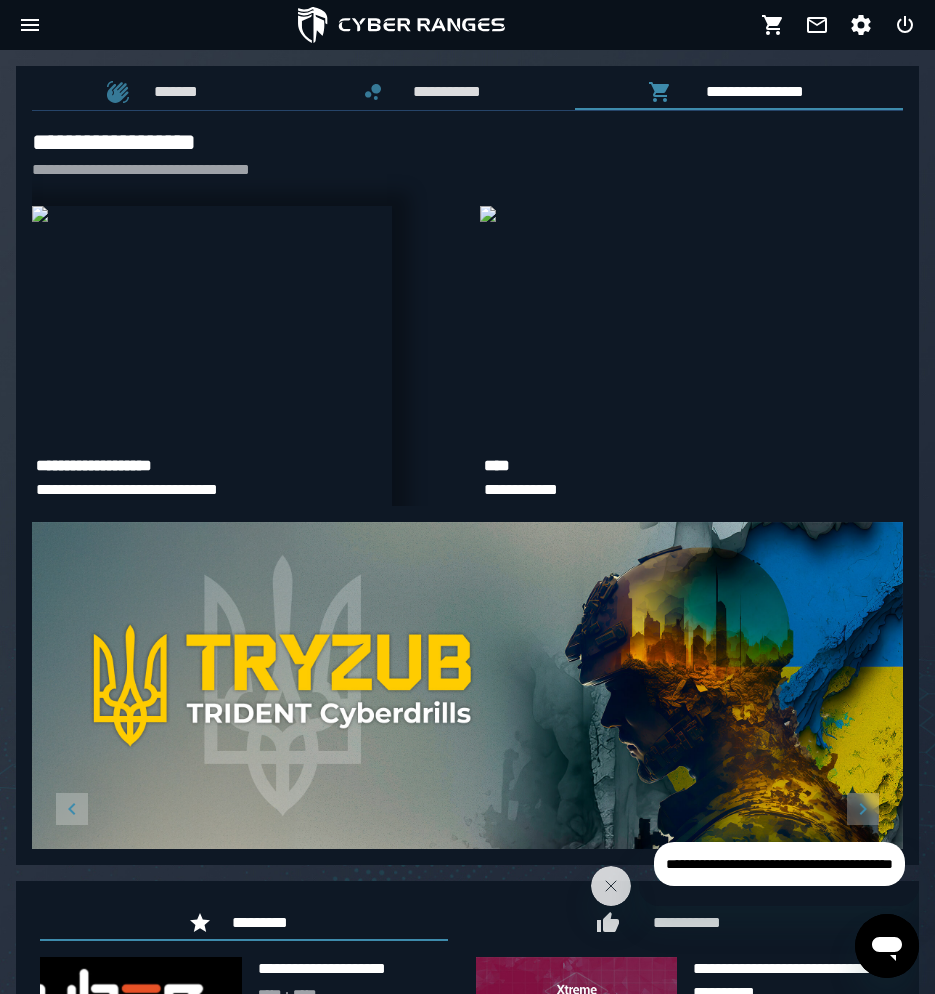 click at bounding box center [40, 214] 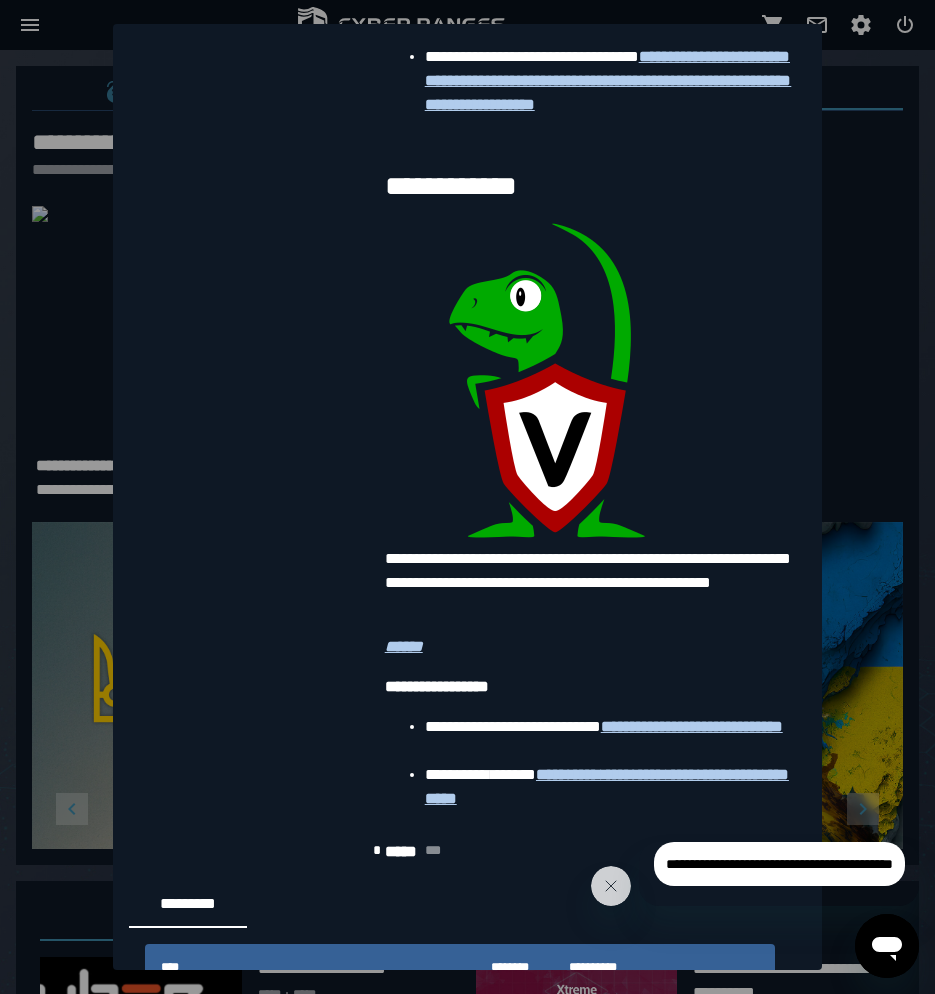 scroll, scrollTop: 3652, scrollLeft: 0, axis: vertical 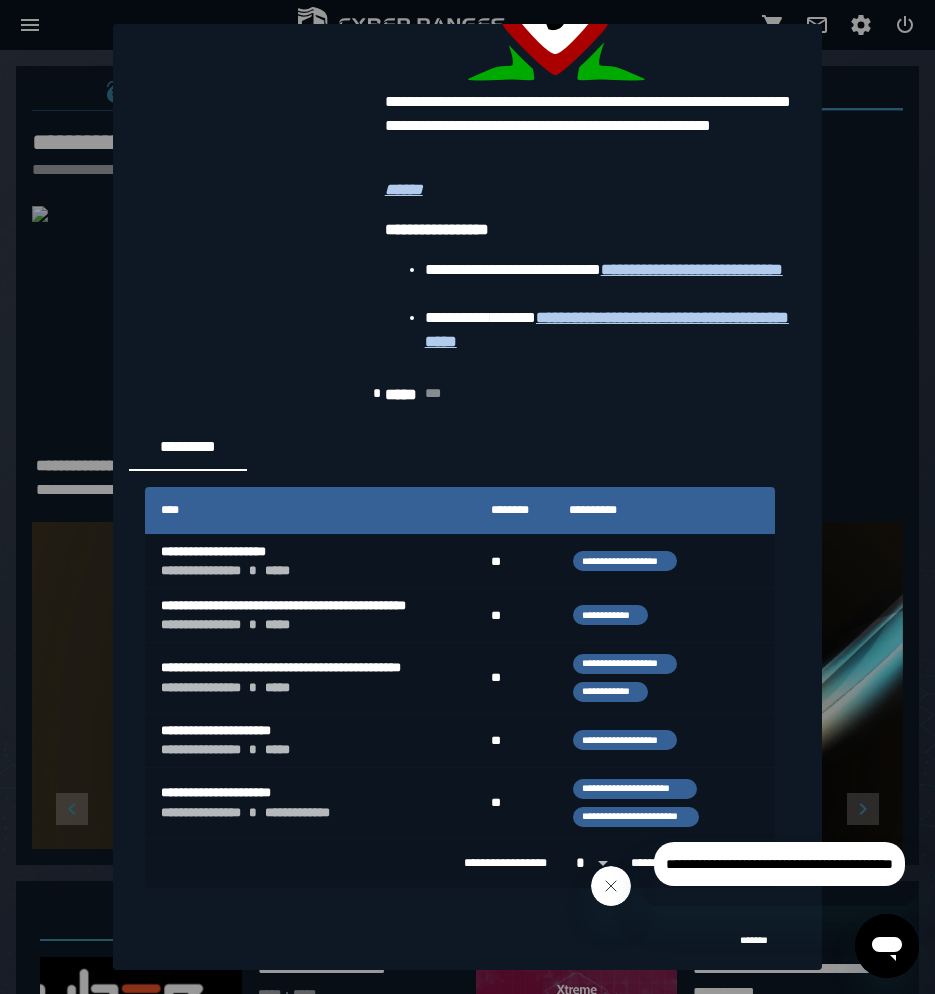 click at bounding box center [611, 886] 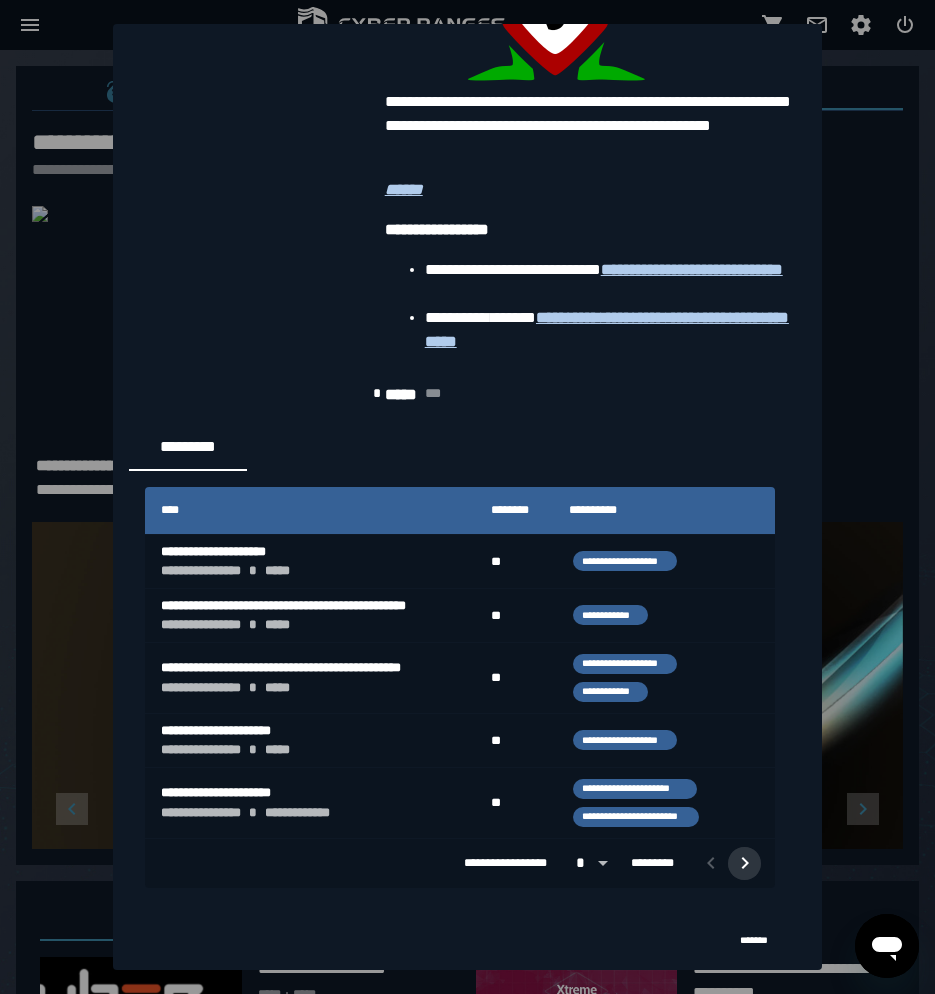 click 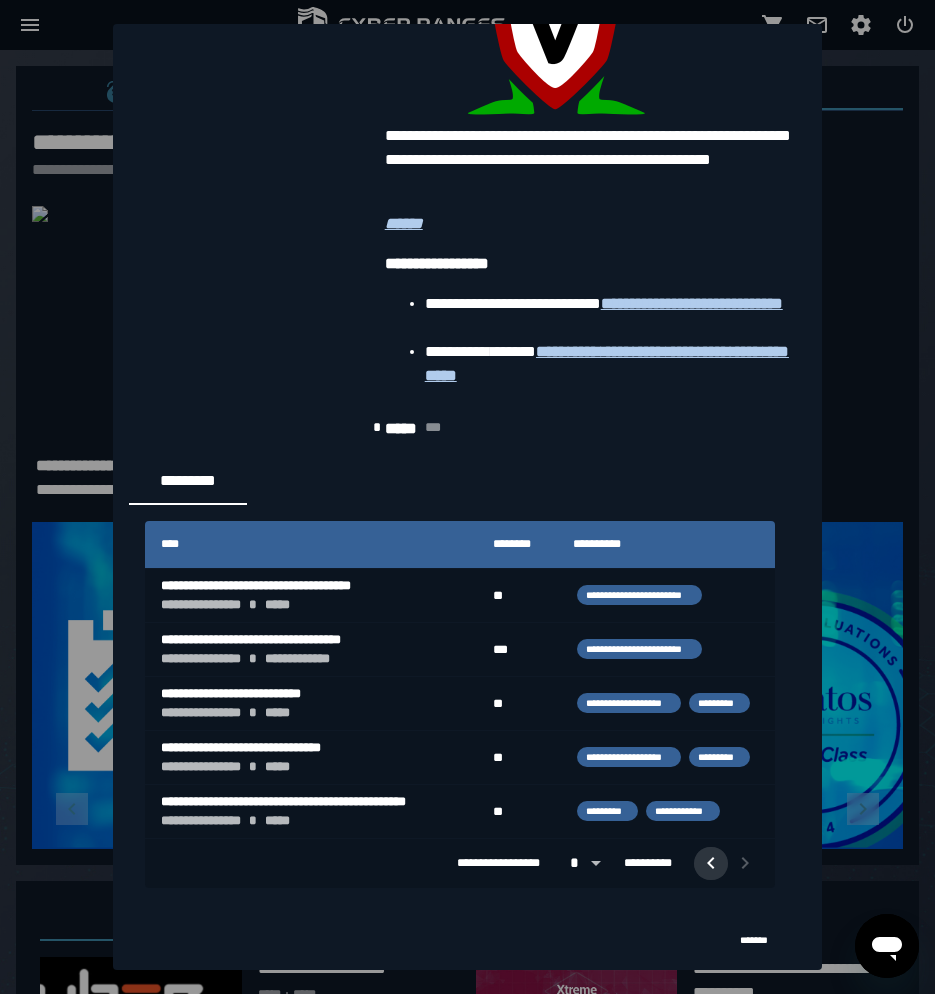 click 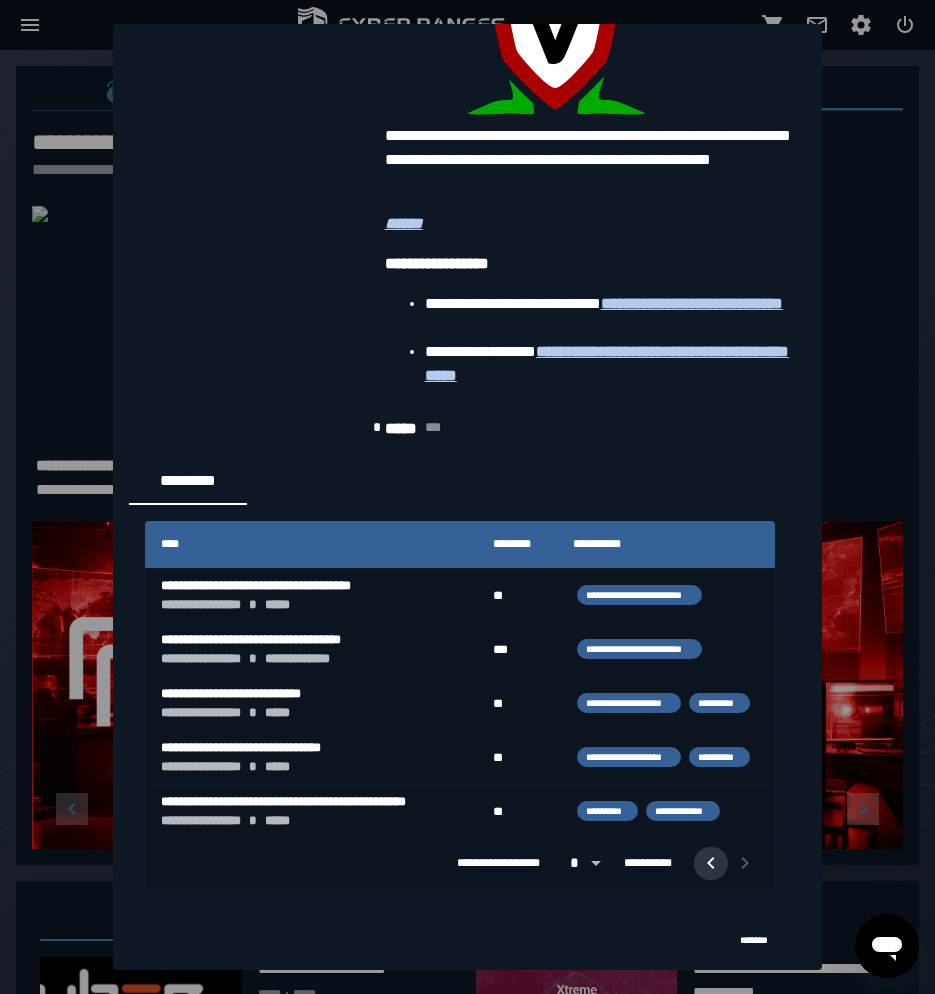 click 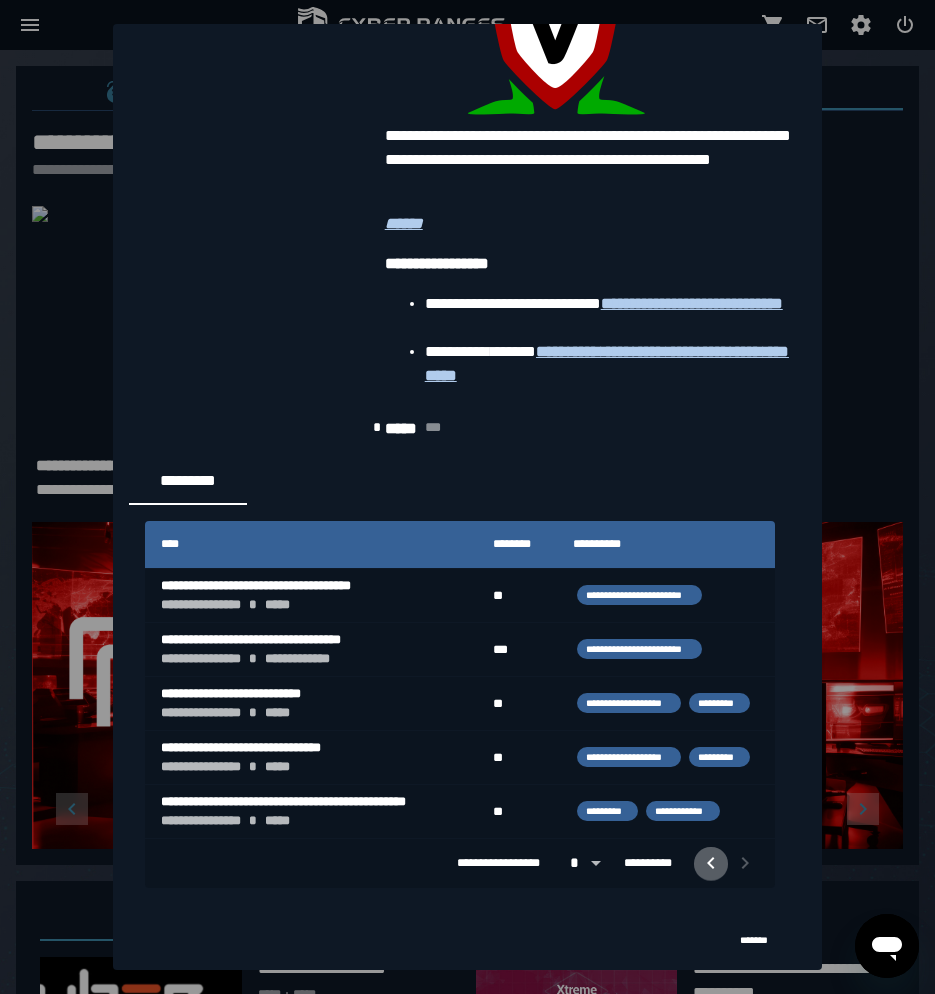 click 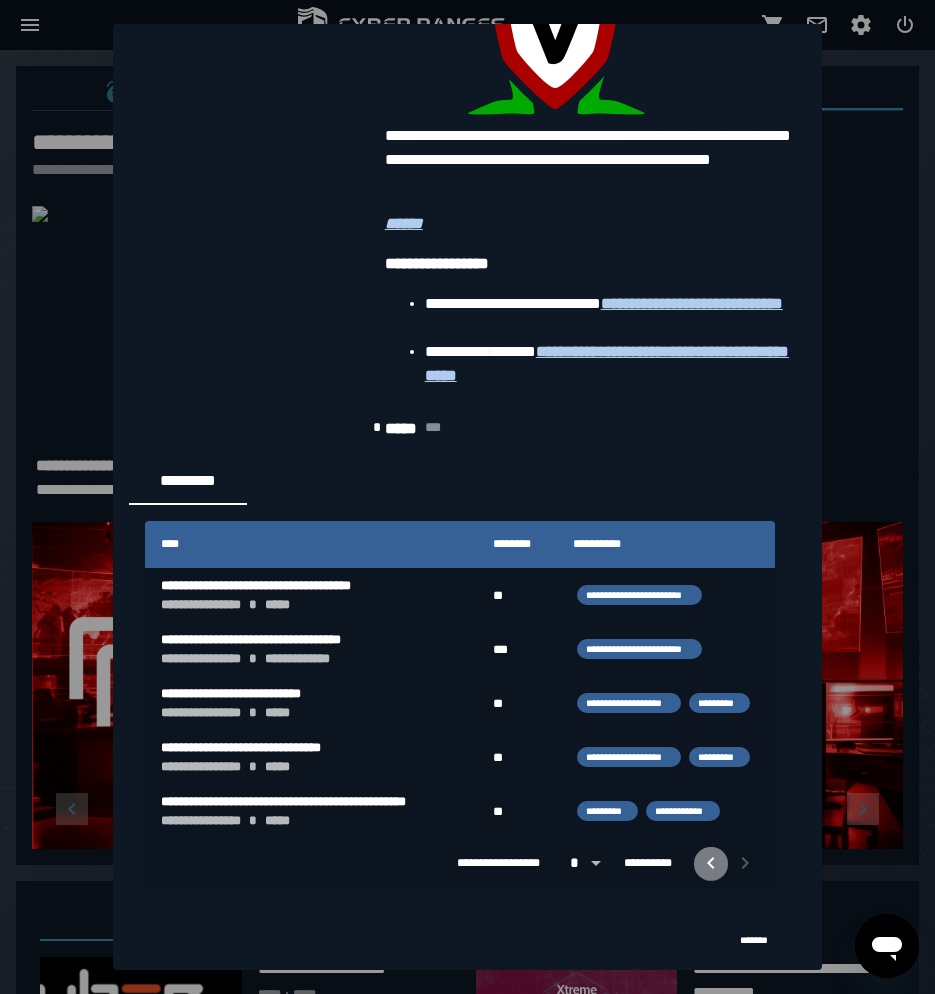 click 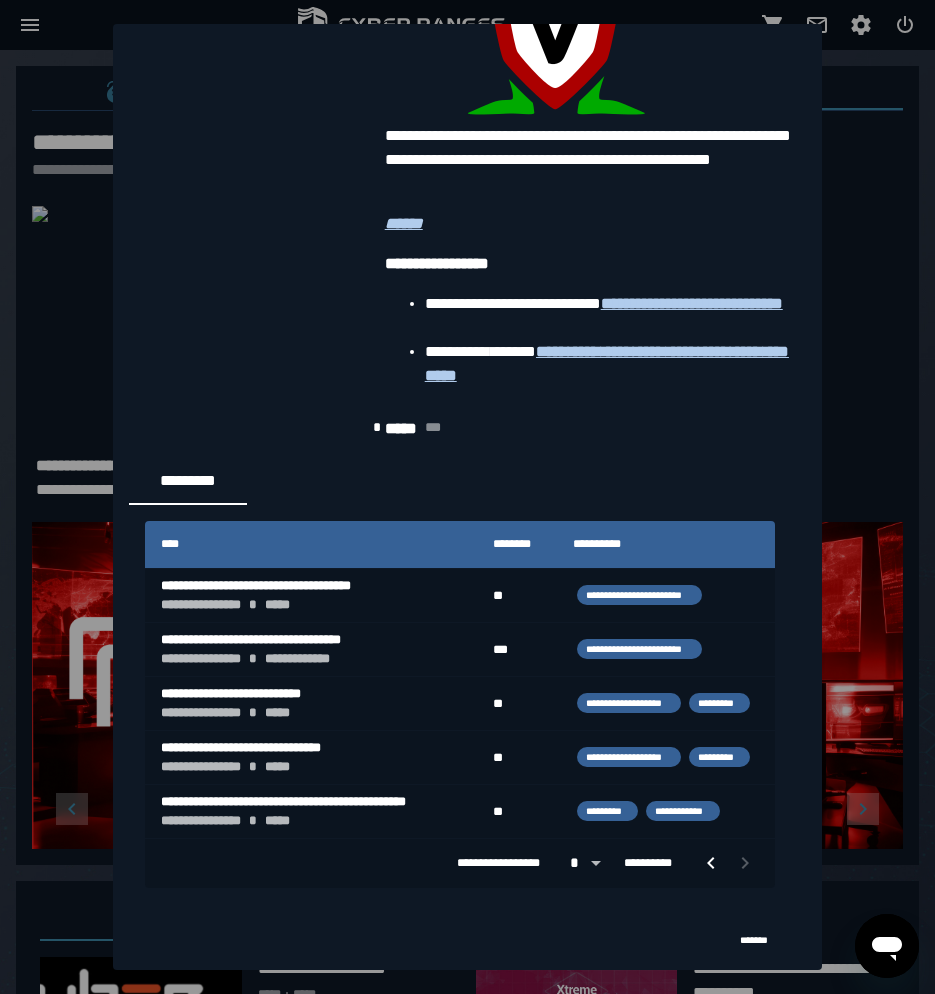 click 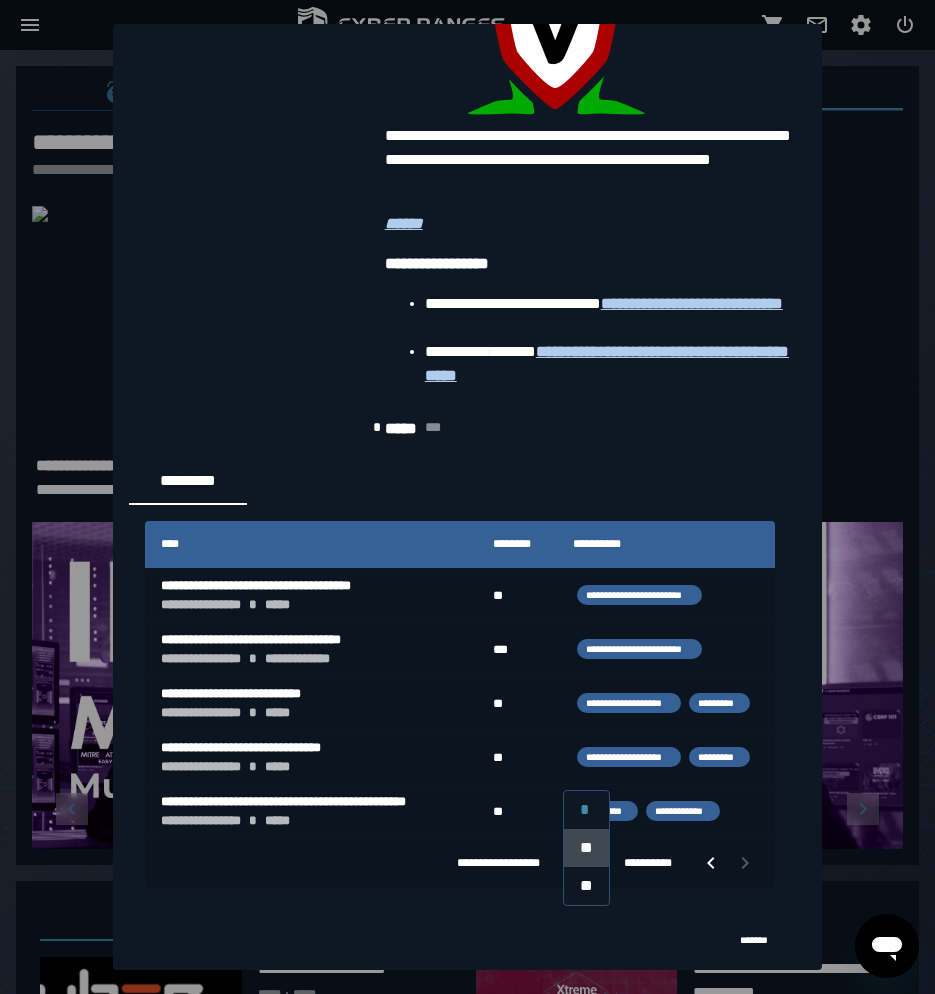 click on "**" at bounding box center (586, 848) 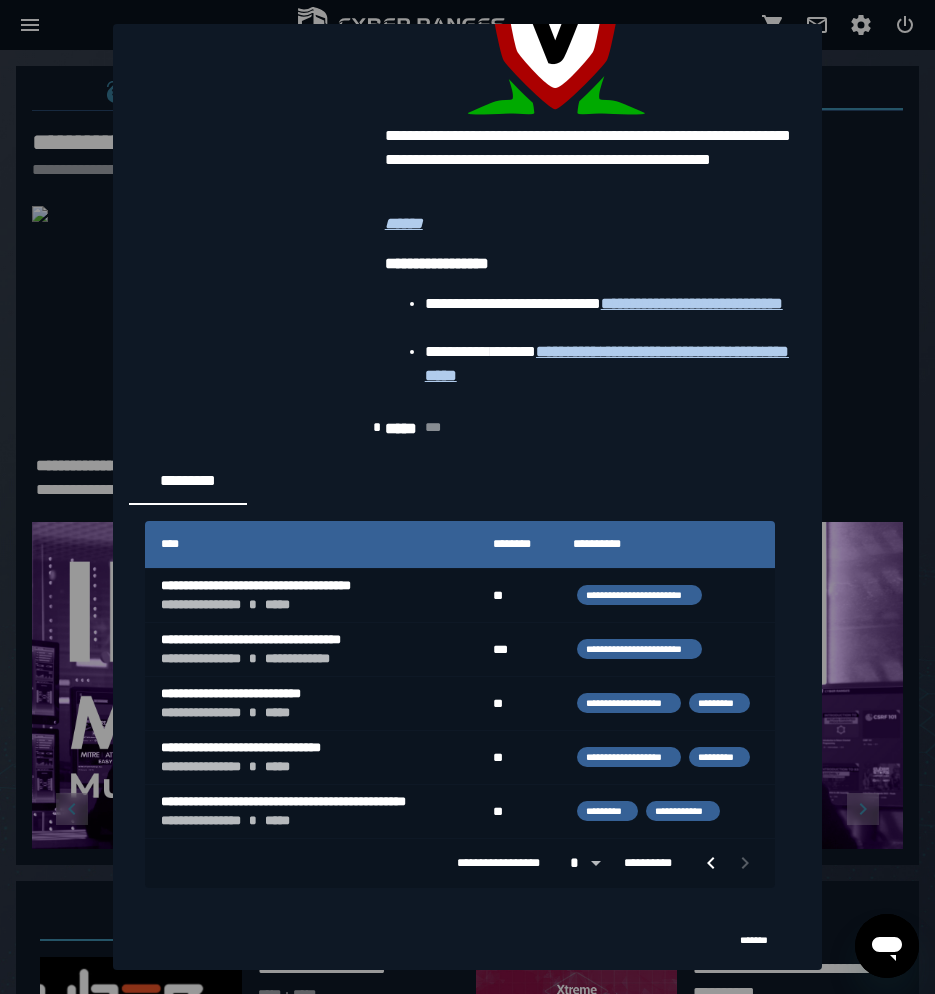 scroll, scrollTop: 0, scrollLeft: 7, axis: horizontal 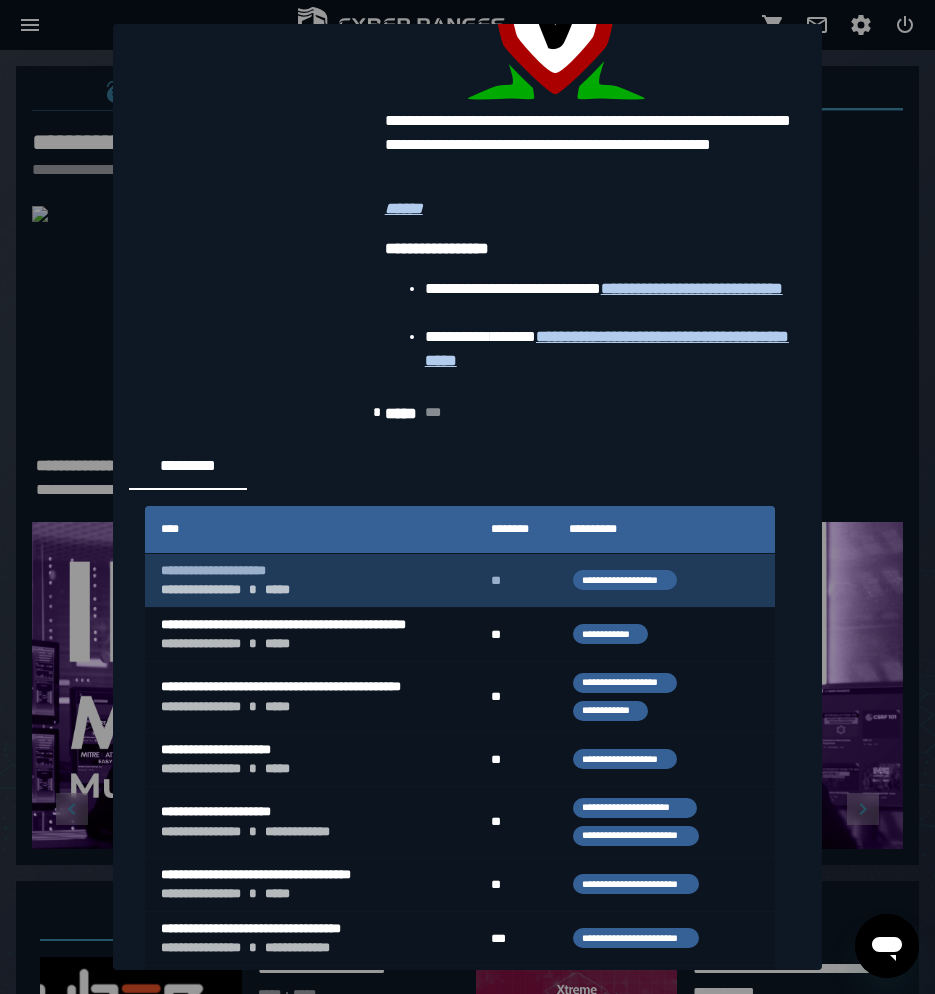 type on "*" 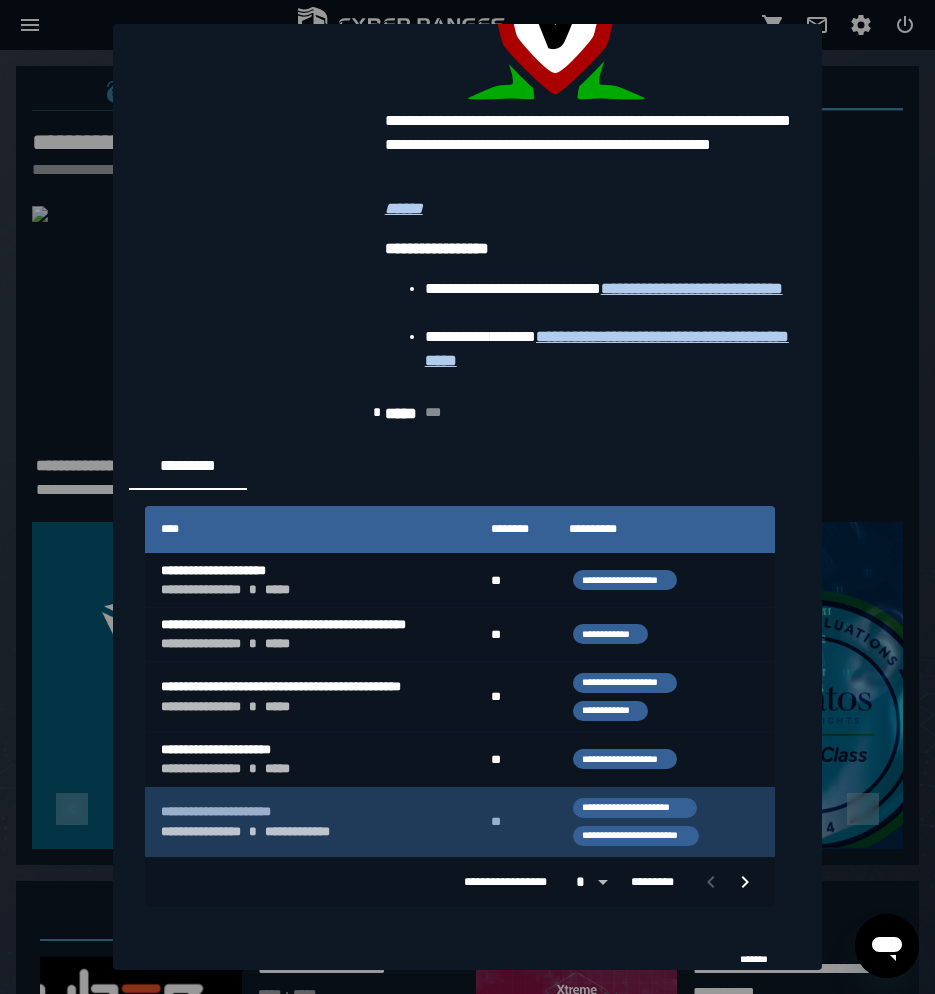 scroll, scrollTop: 0, scrollLeft: 0, axis: both 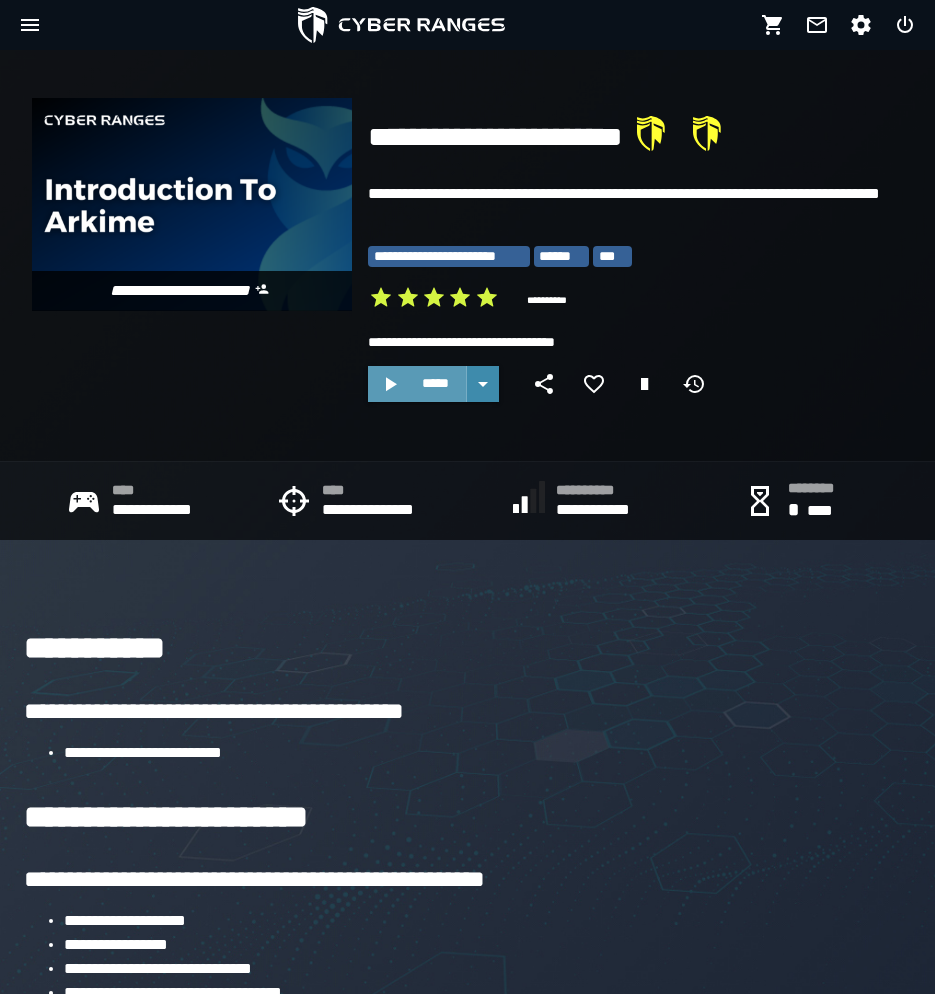 click on "*****" at bounding box center (417, 384) 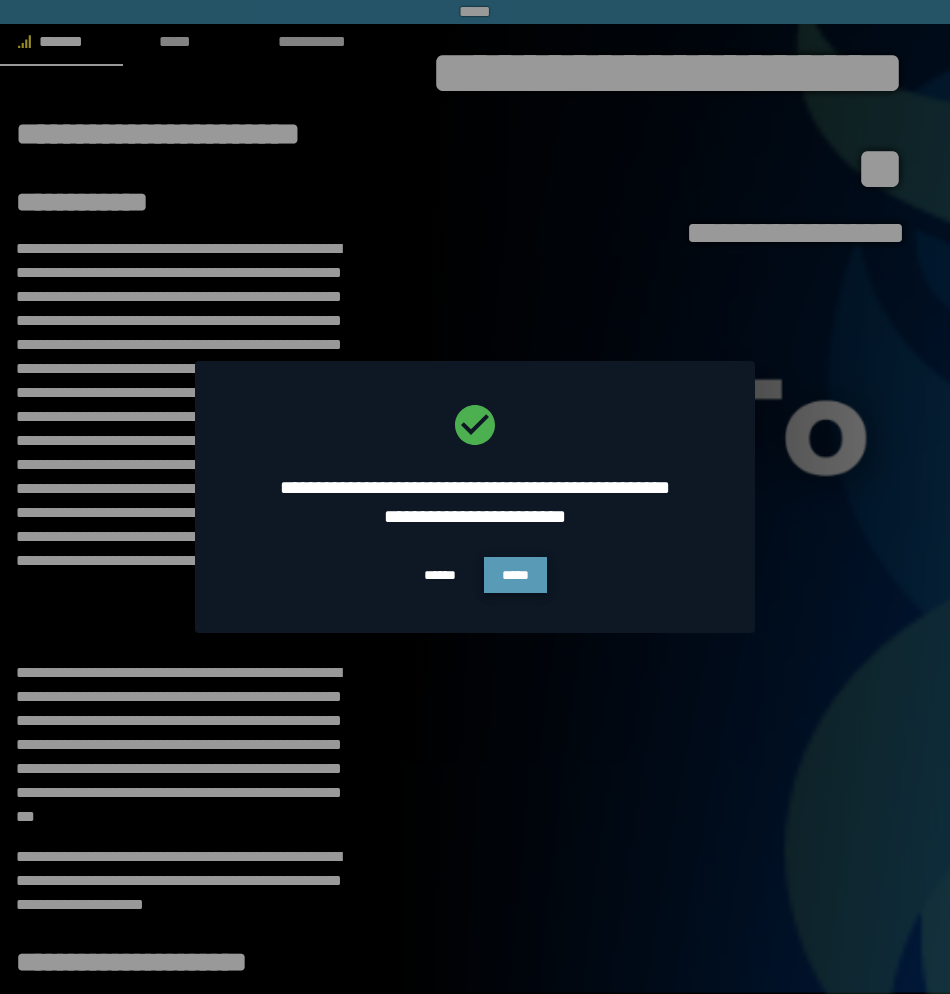 click on "*****" at bounding box center (515, 575) 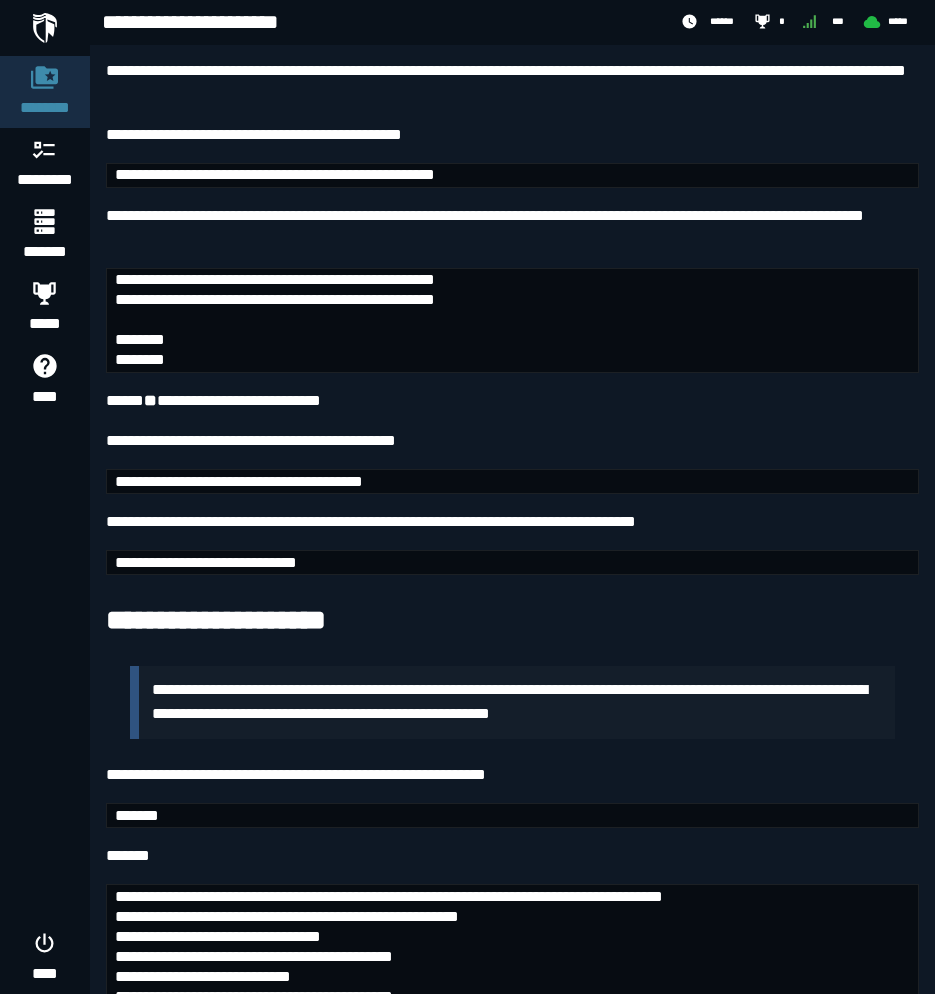 scroll, scrollTop: 3103, scrollLeft: 0, axis: vertical 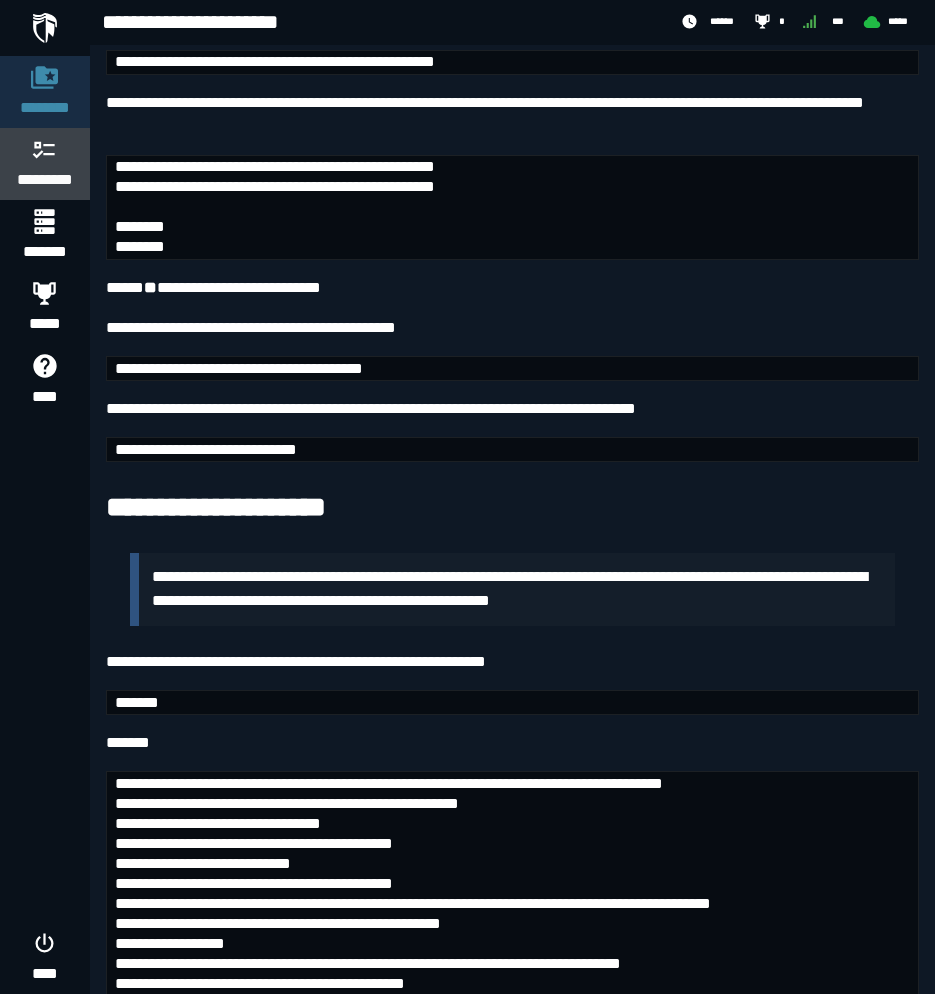 click on "*********" at bounding box center (45, 180) 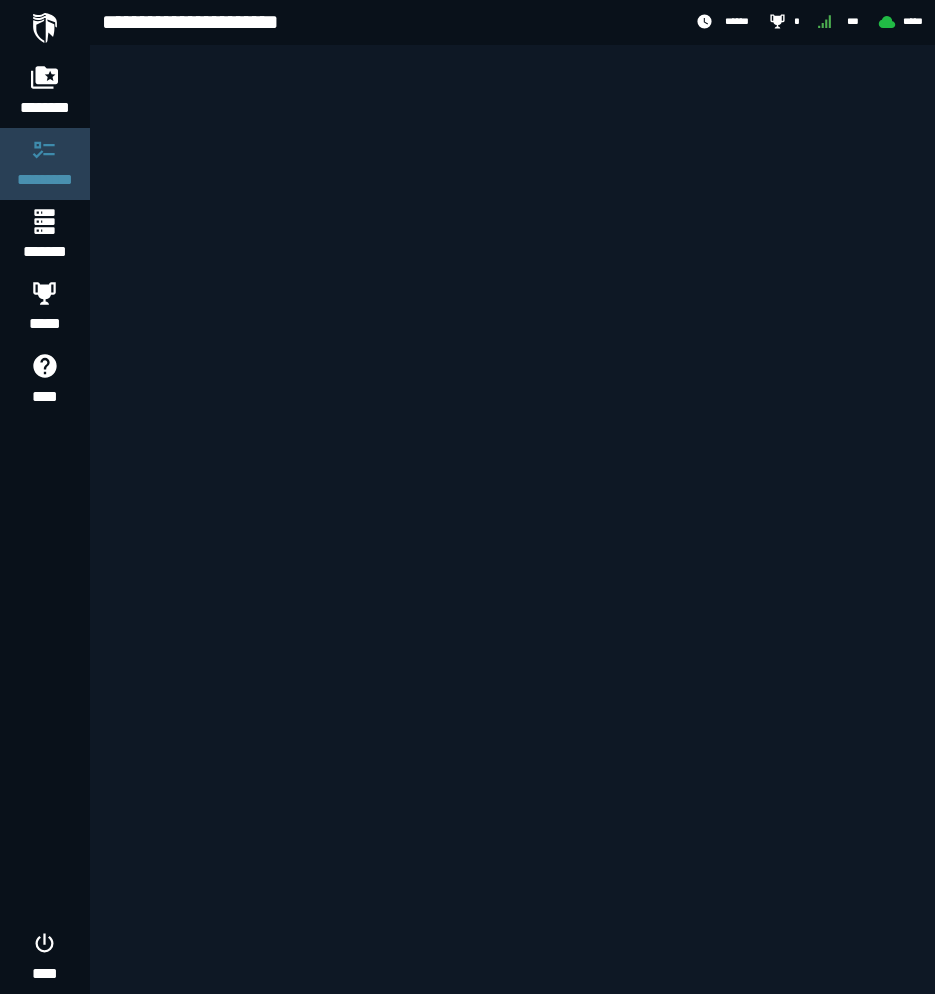 scroll, scrollTop: 0, scrollLeft: 0, axis: both 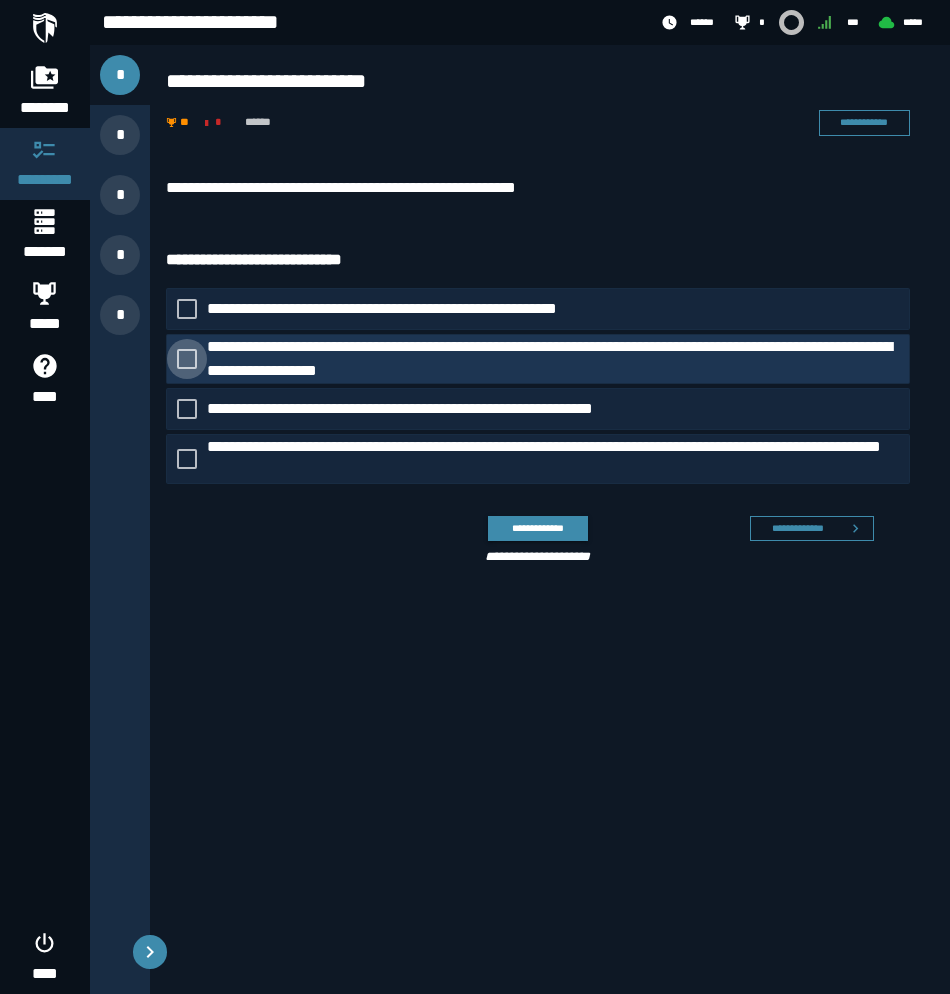 click on "**********" at bounding box center (558, 359) 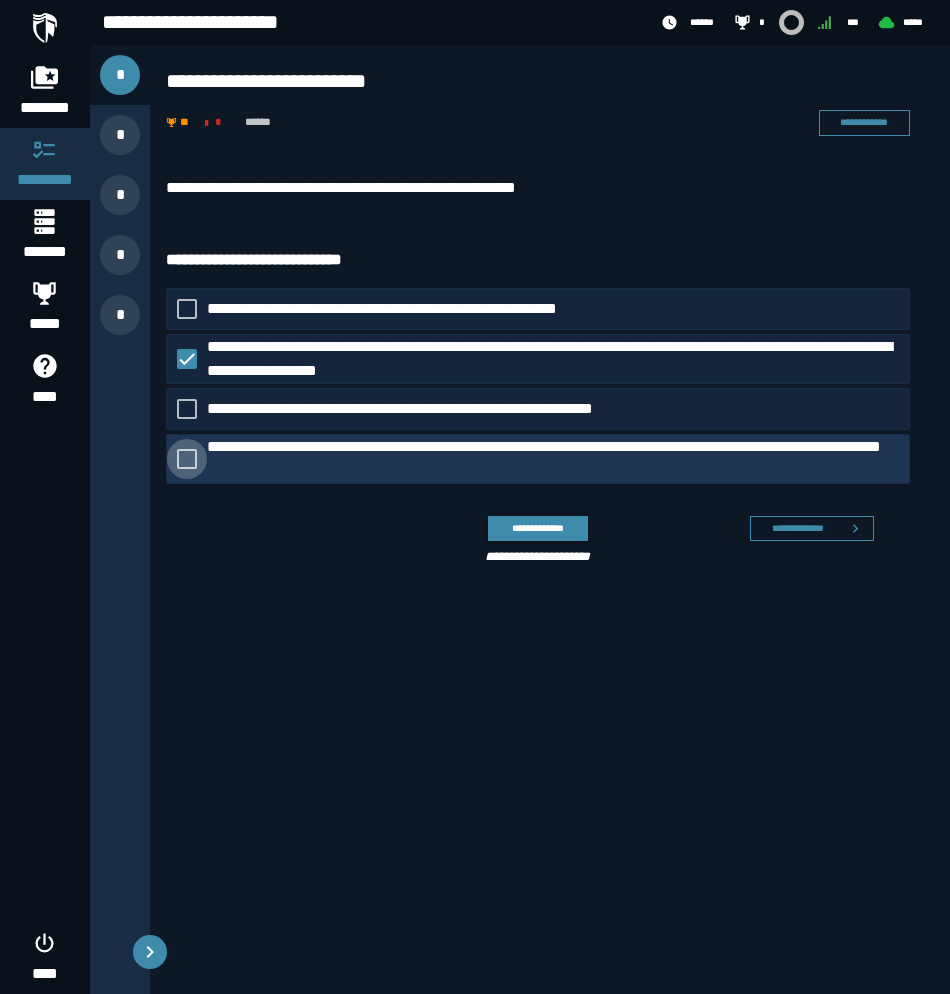 click on "**********" at bounding box center (558, 459) 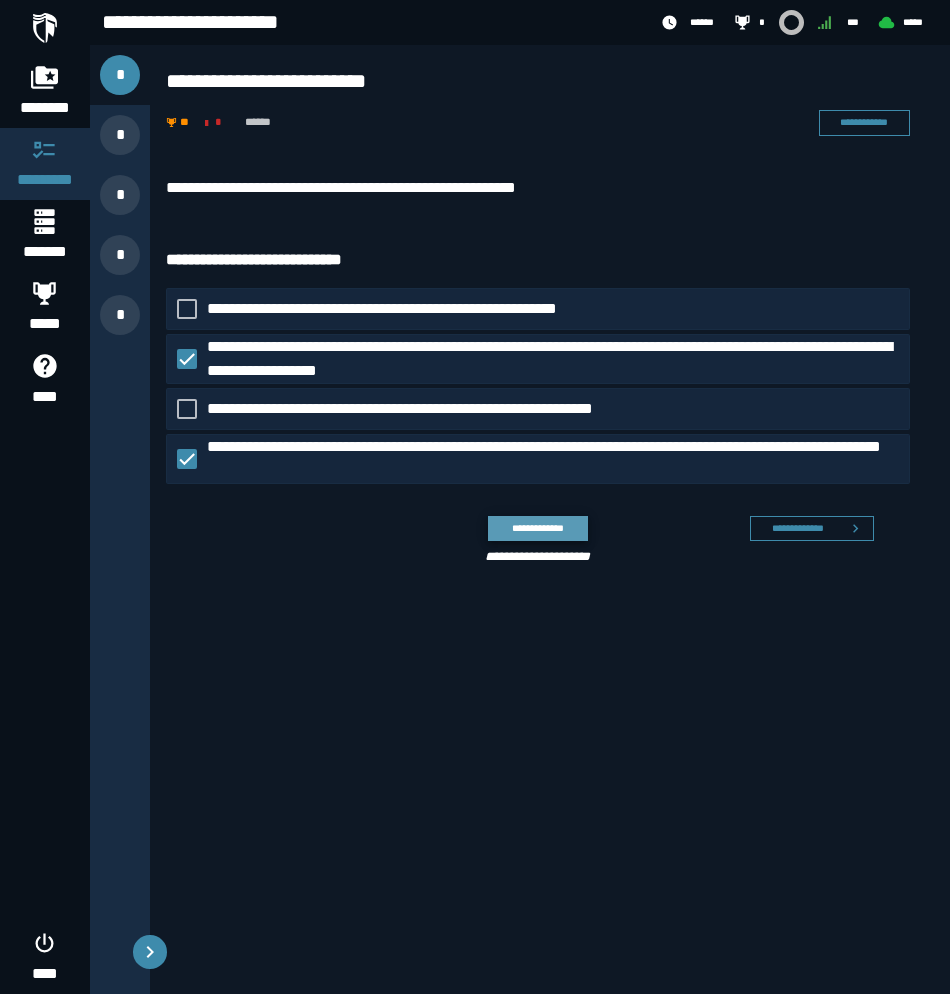 click on "**********" 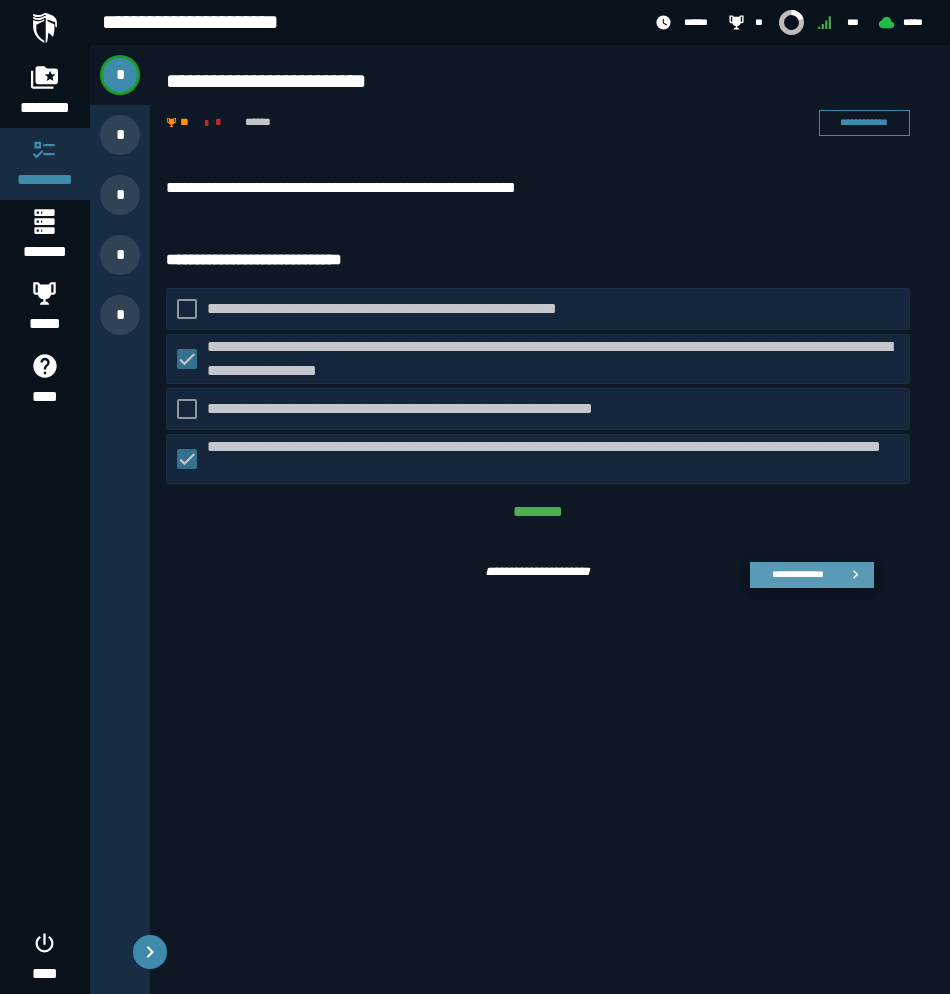 click on "**********" at bounding box center (797, 574) 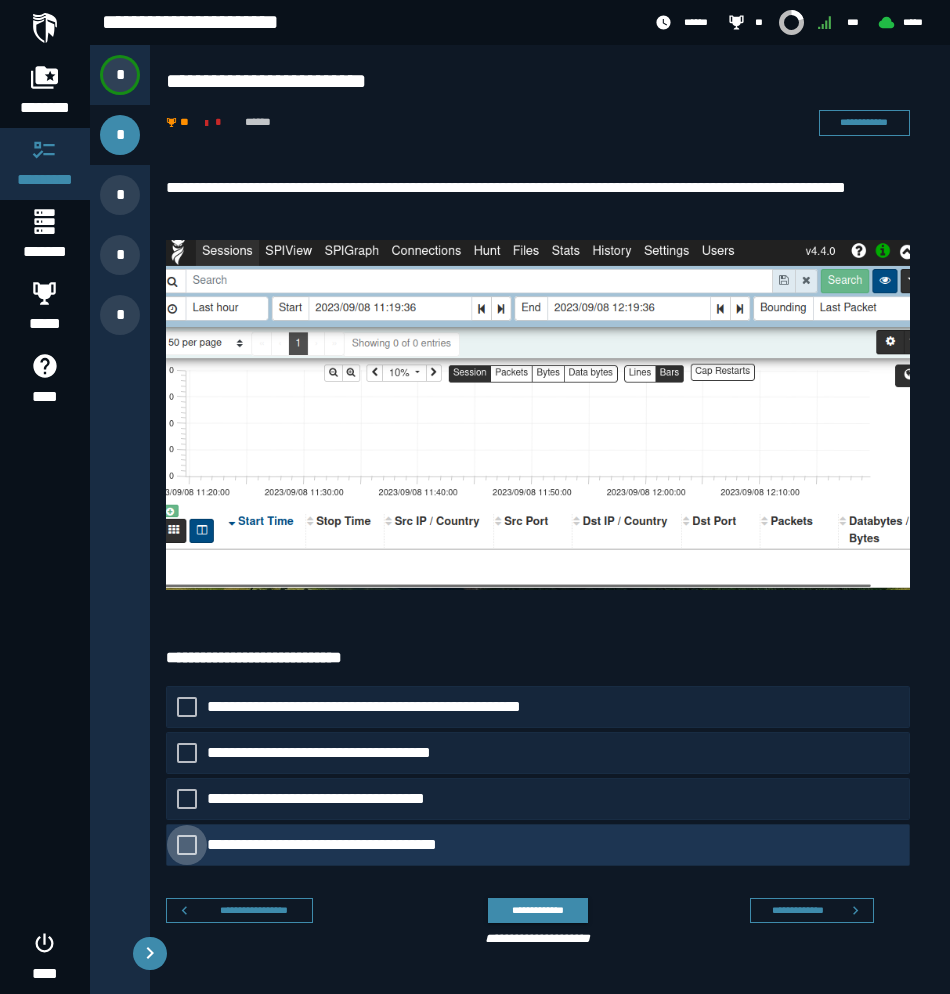click on "**********" at bounding box center (341, 845) 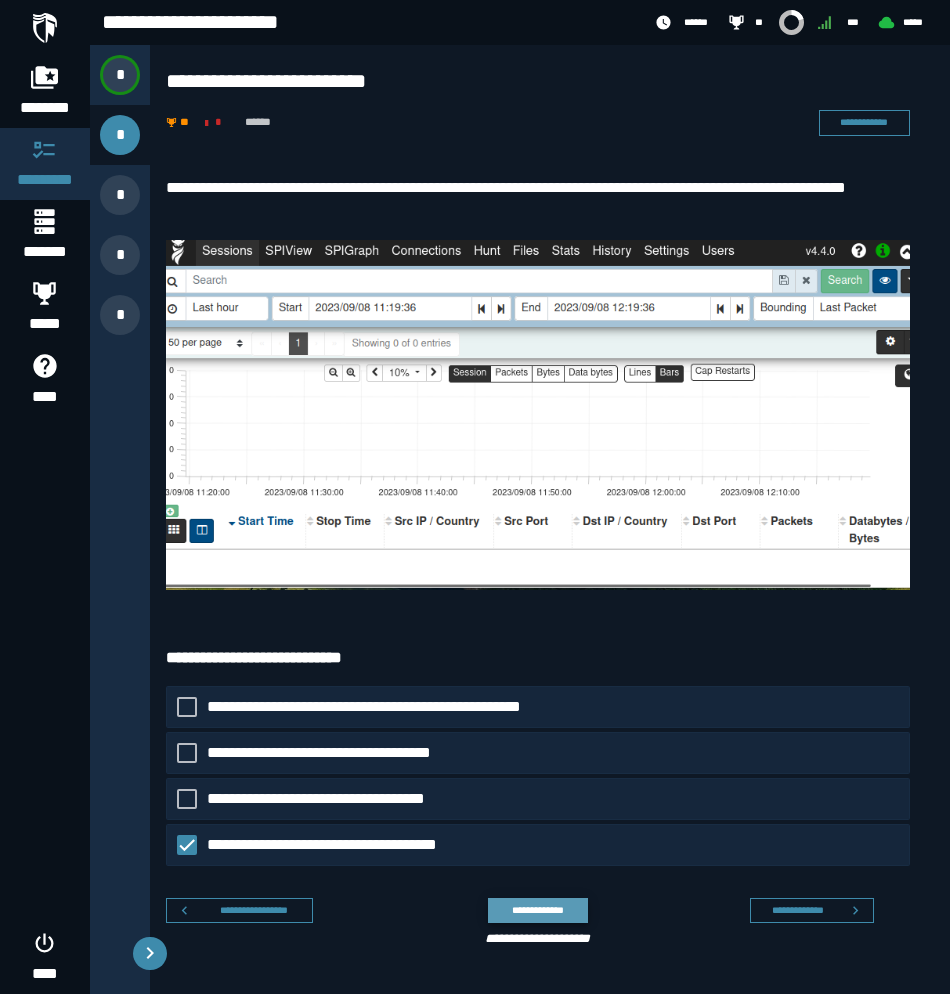 click on "**********" at bounding box center (537, 910) 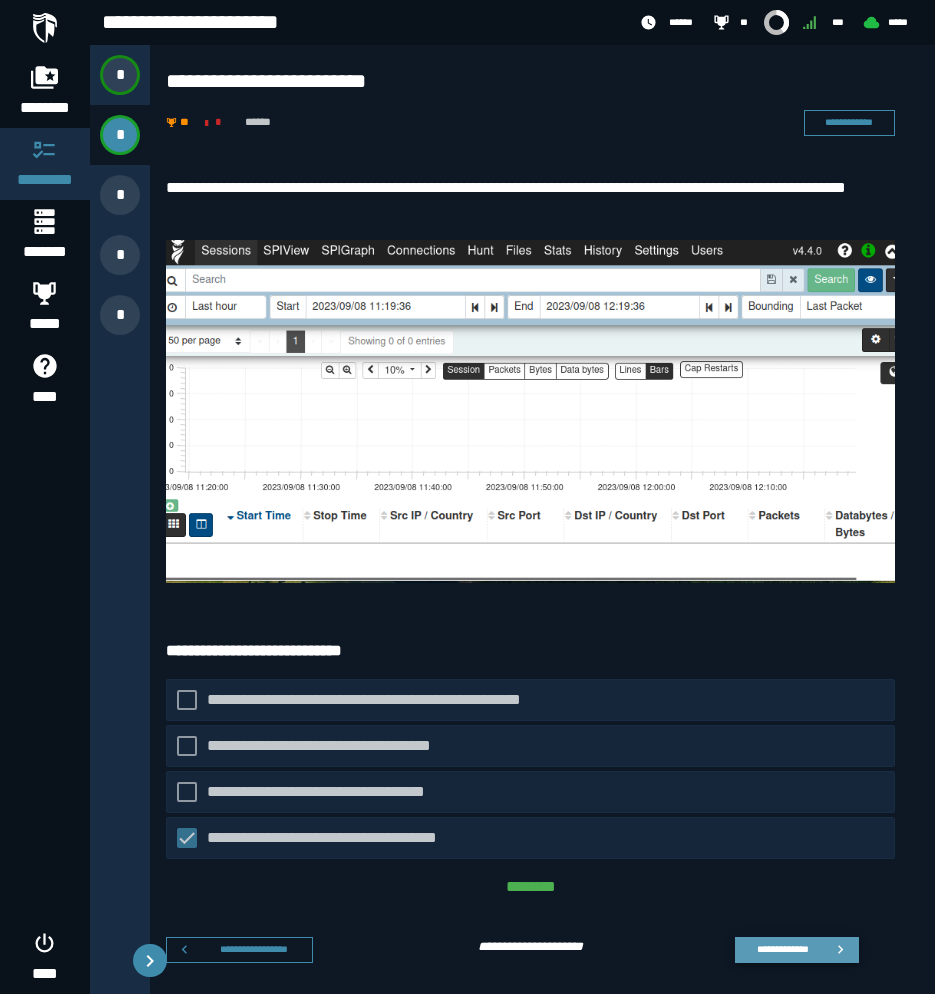 click on "**********" at bounding box center [782, 949] 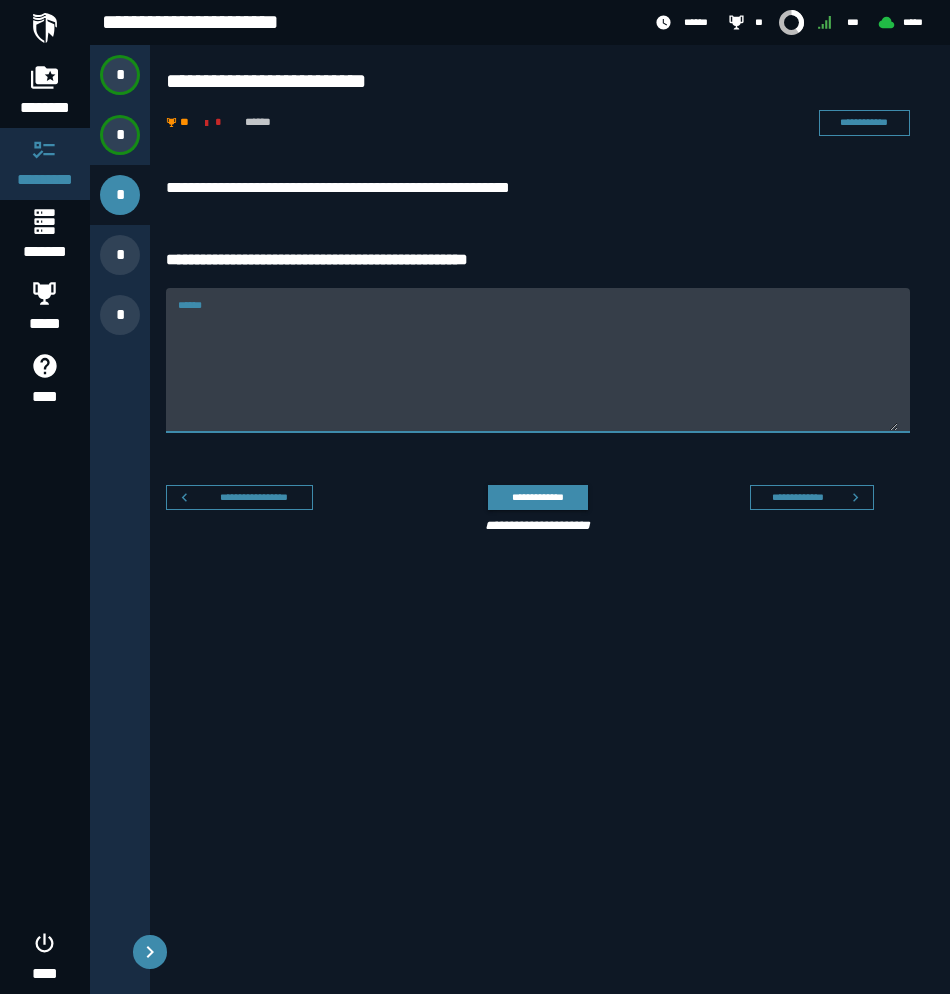 click on "******" at bounding box center (538, 372) 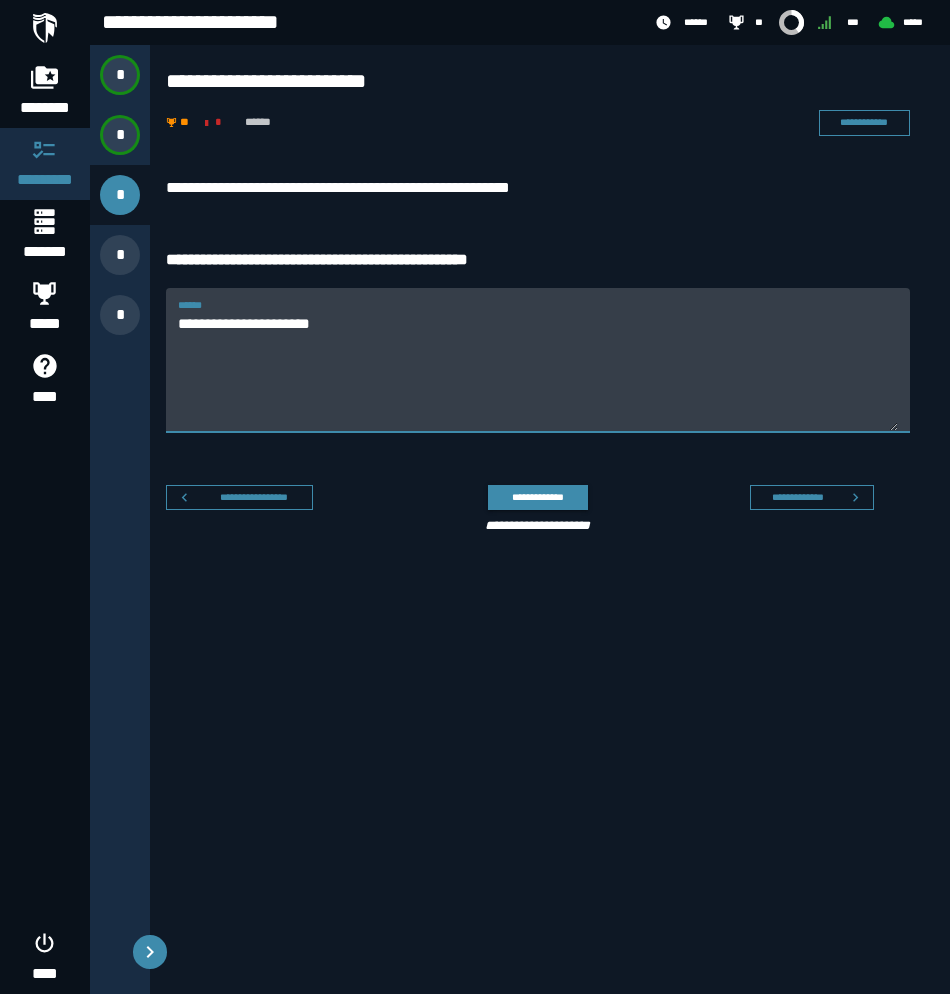 click on "**********" at bounding box center (538, 372) 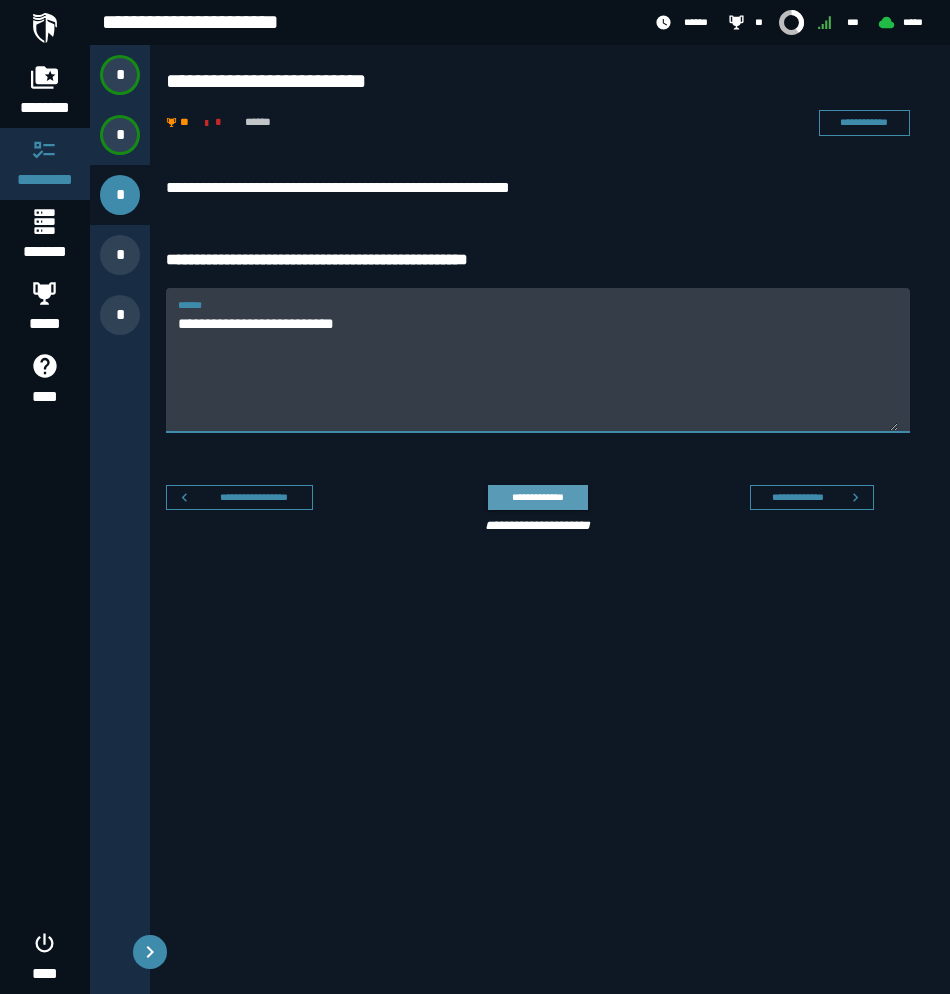 type on "**********" 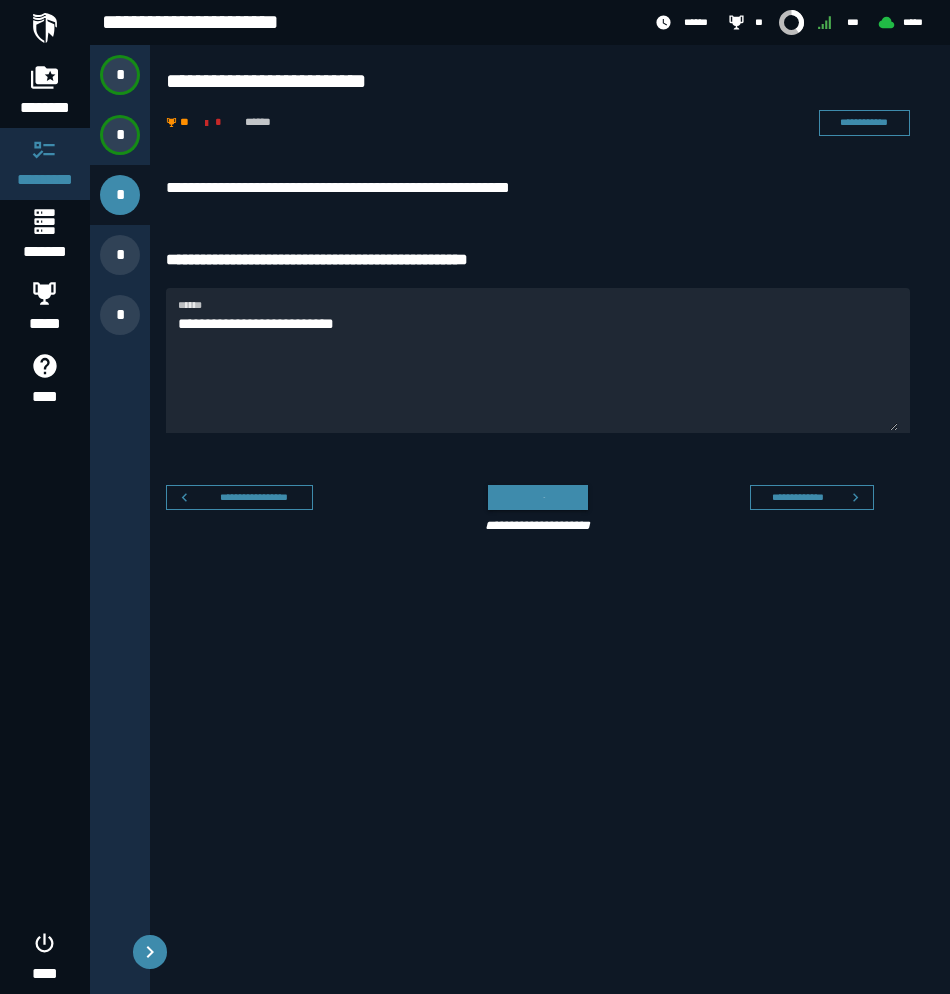 click at bounding box center (537, 498) 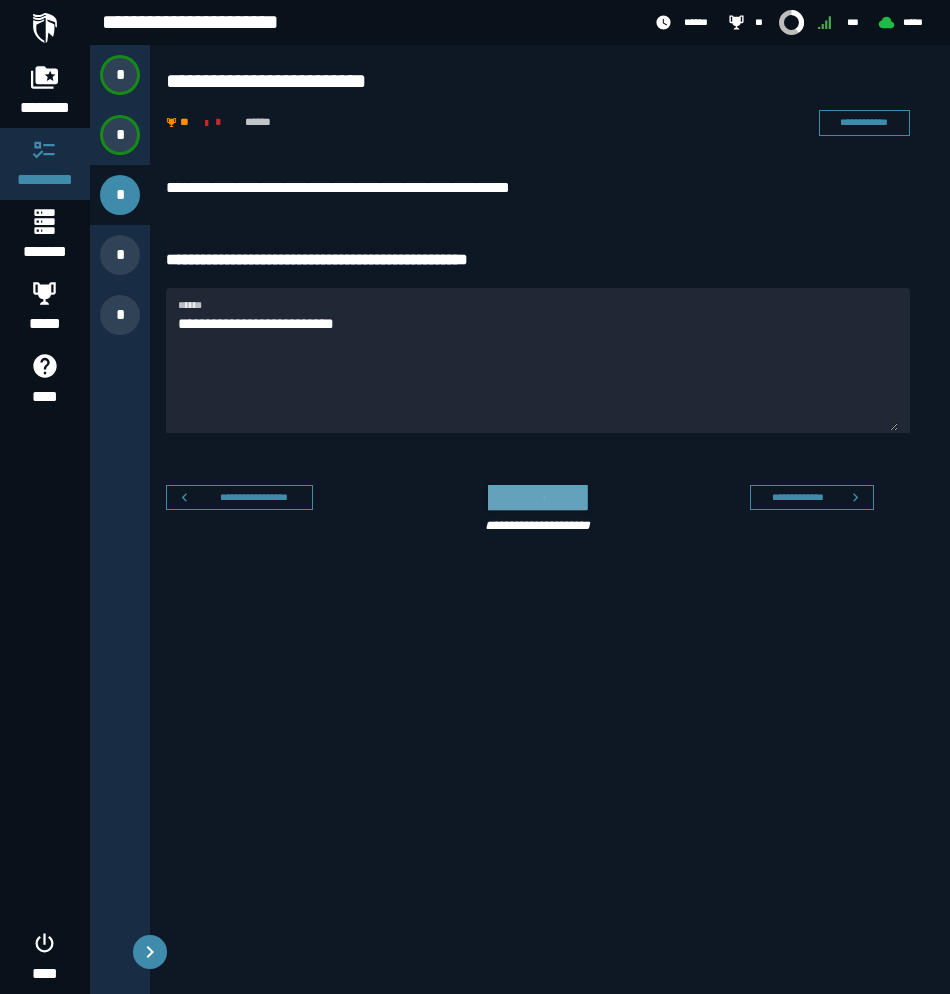 click at bounding box center [537, 498] 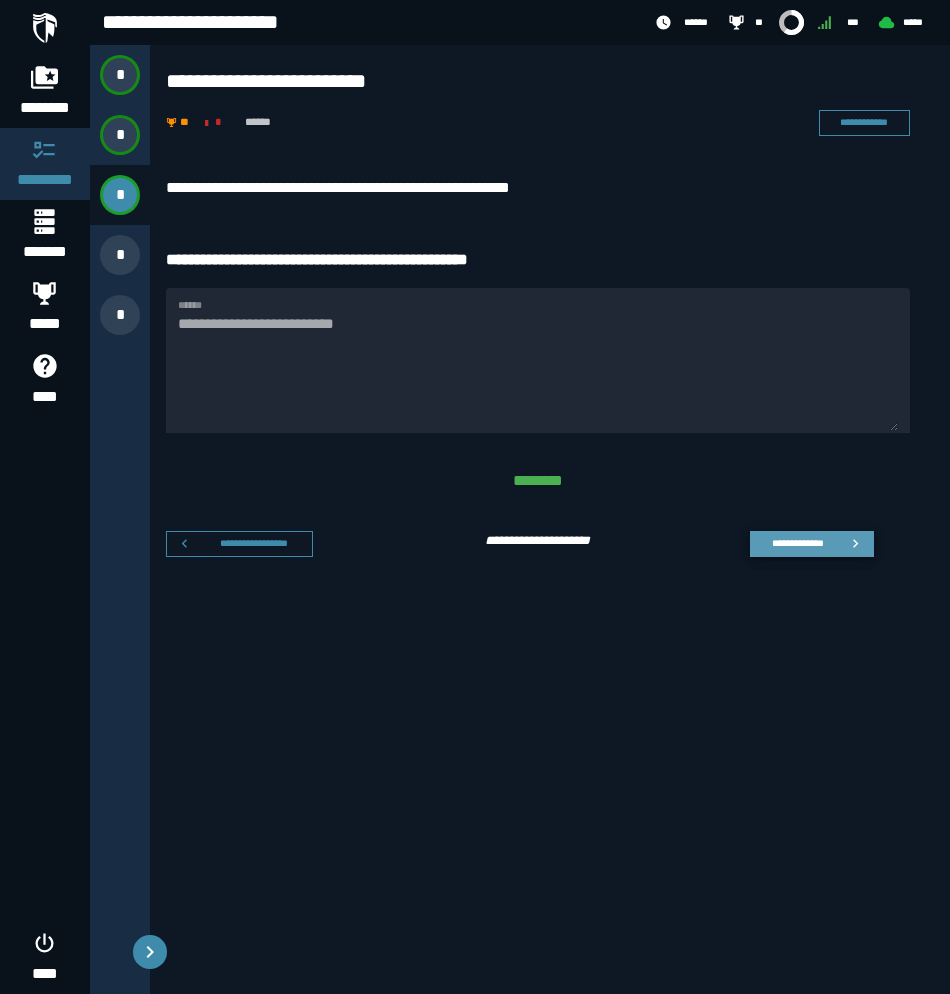 click on "**********" at bounding box center [797, 543] 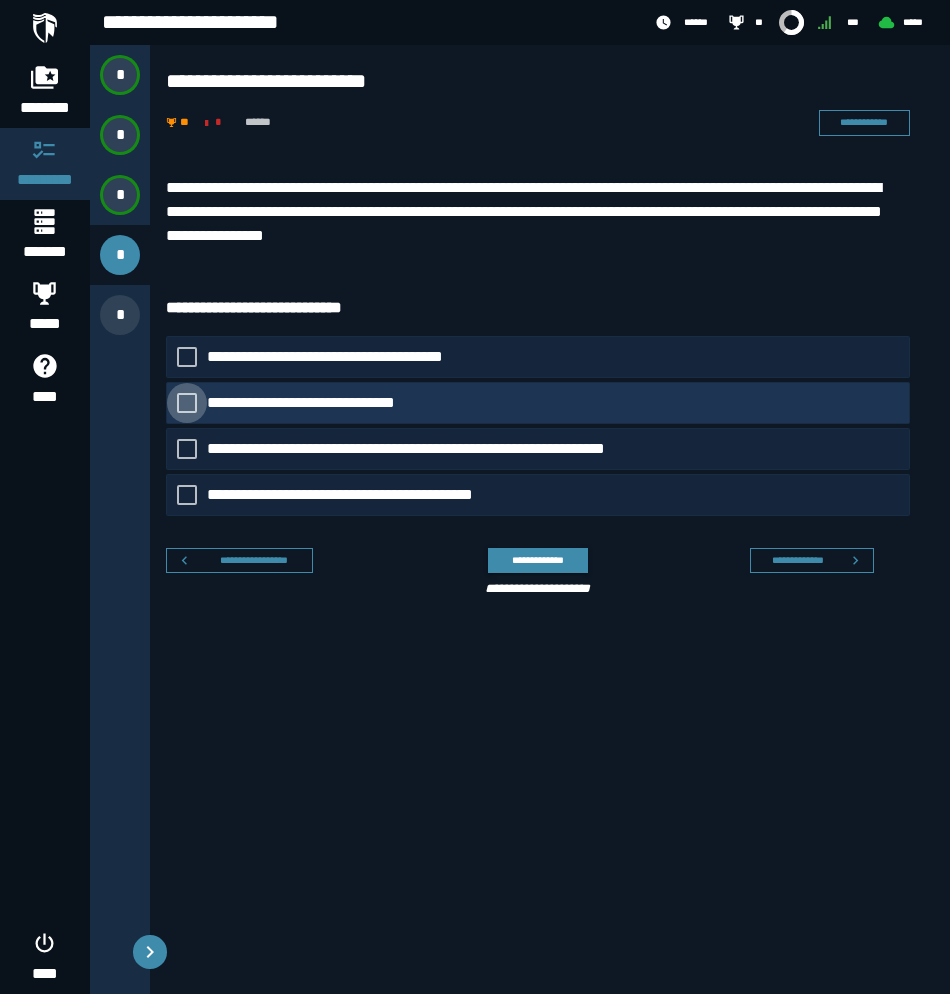 click on "**********" 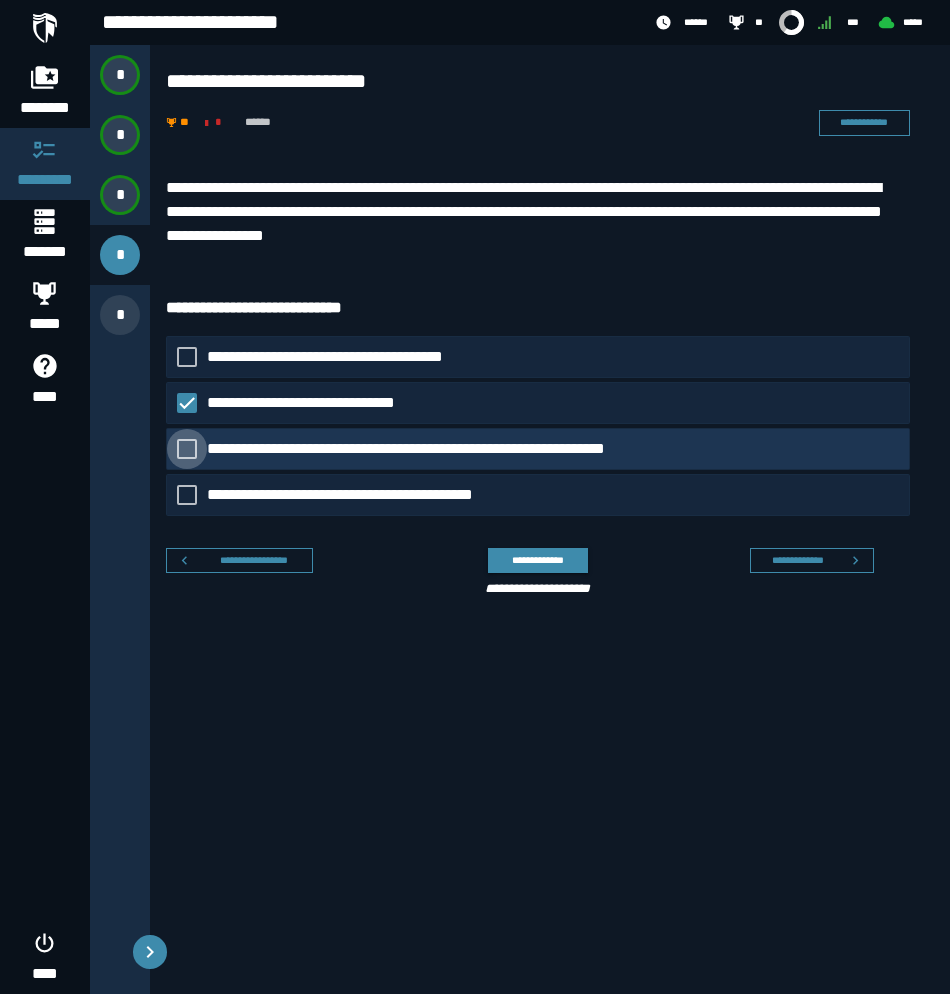 click on "**********" 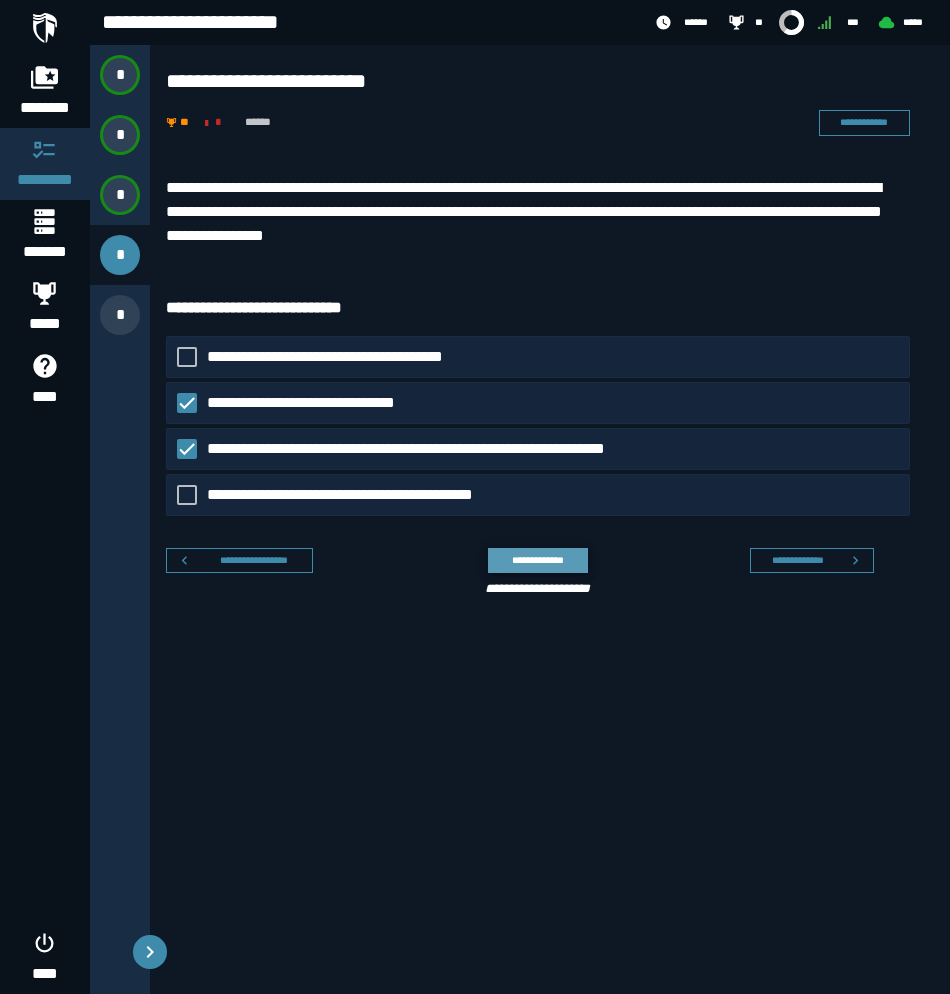 click on "**********" 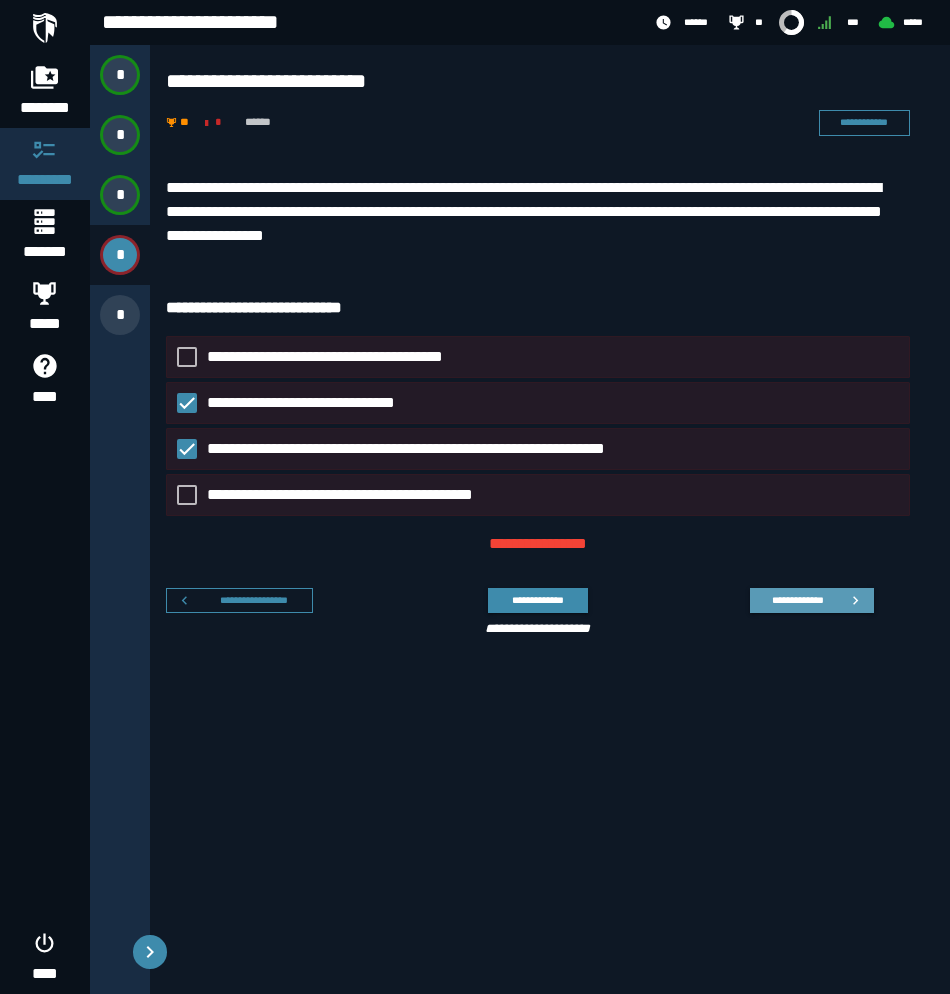 click on "**********" at bounding box center (797, 600) 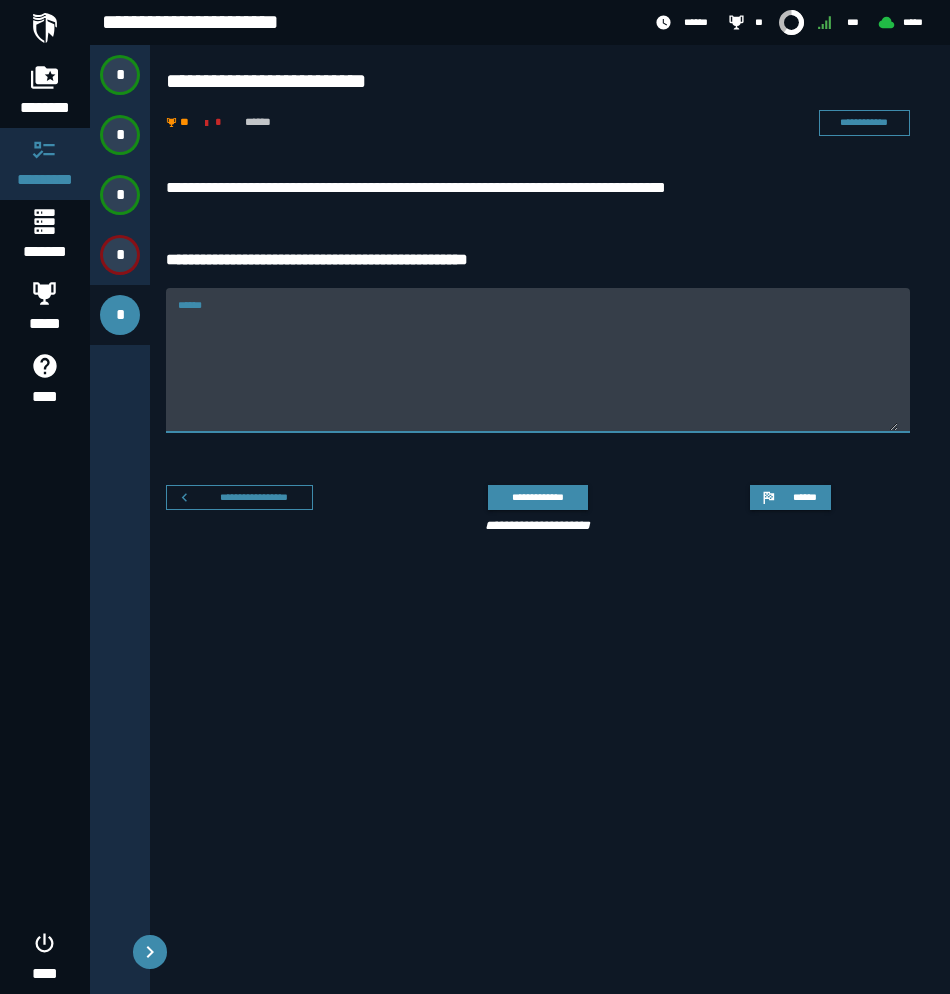 click on "******" at bounding box center (538, 372) 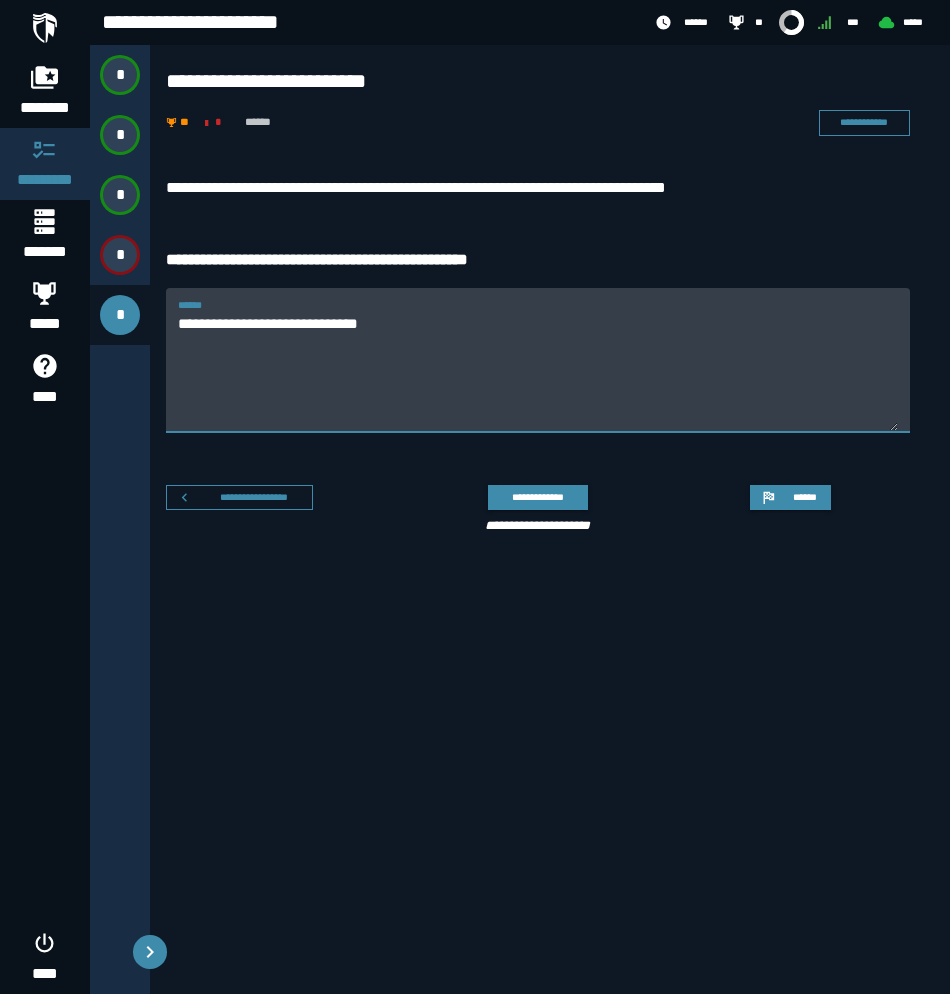 click on "**********" at bounding box center (538, 372) 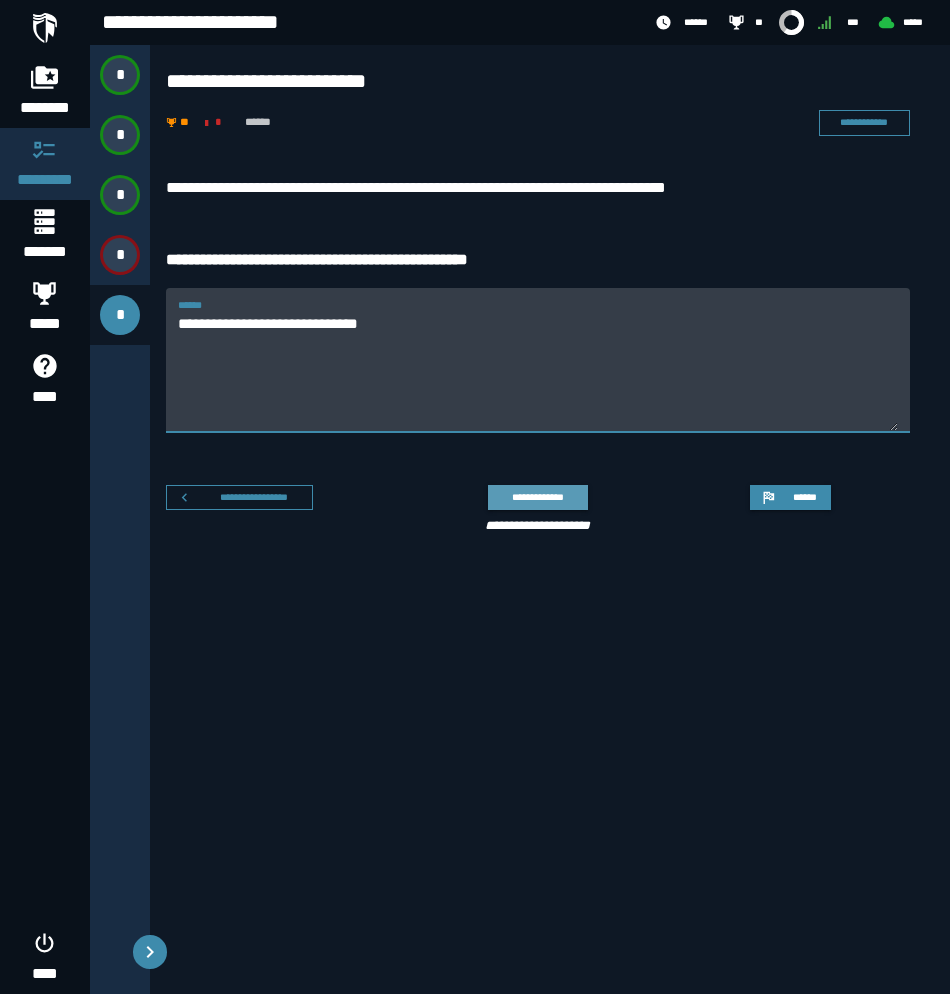 type on "**********" 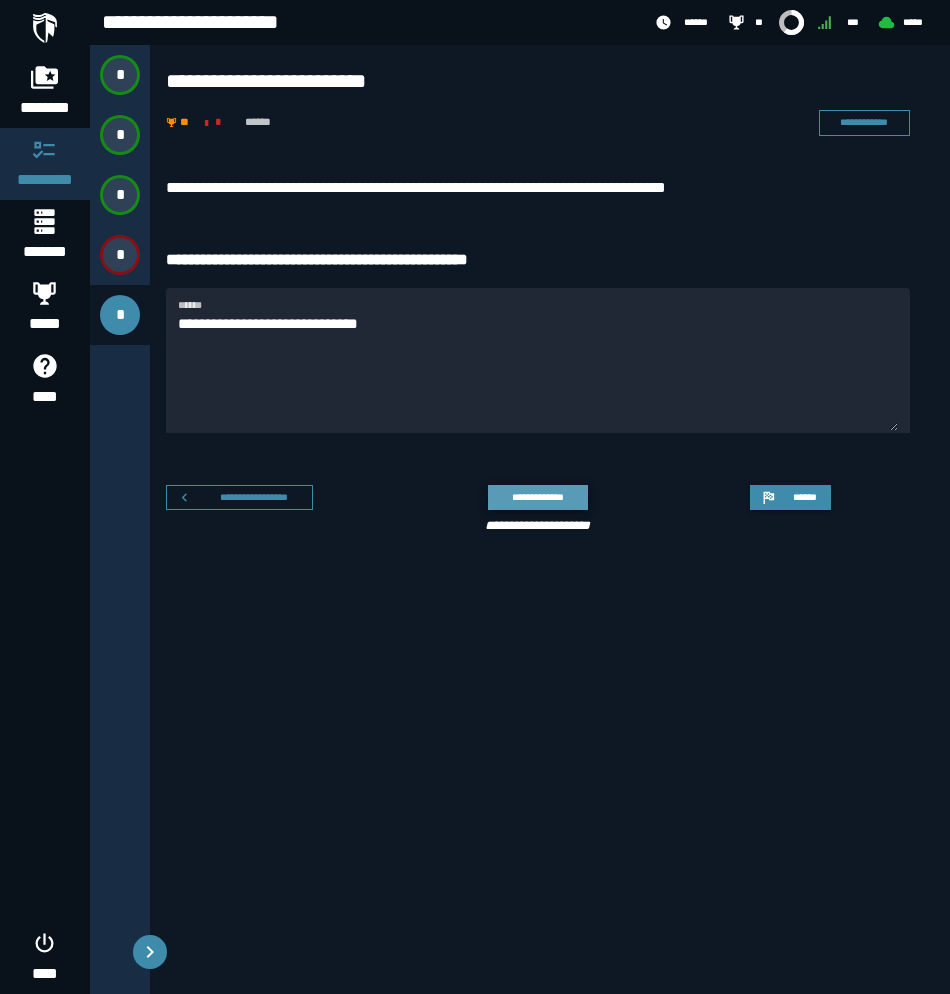 click on "**********" at bounding box center [537, 497] 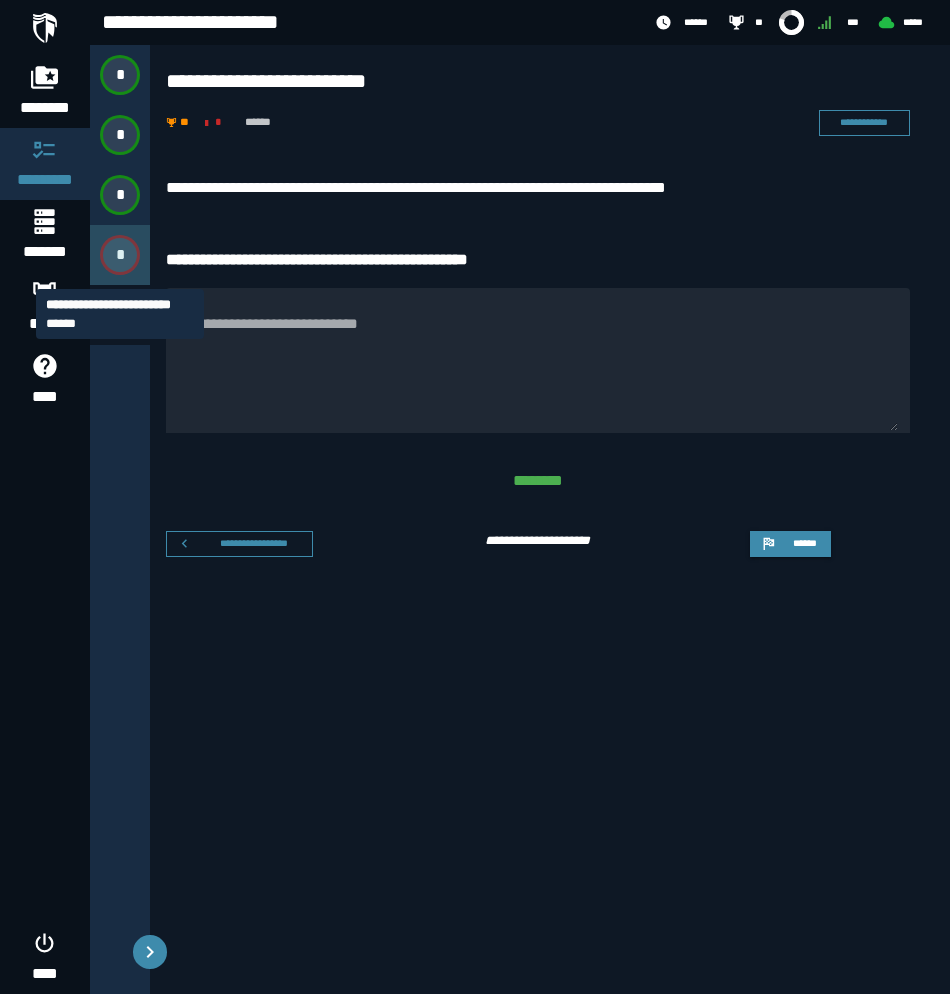 click on "*" at bounding box center [120, 255] 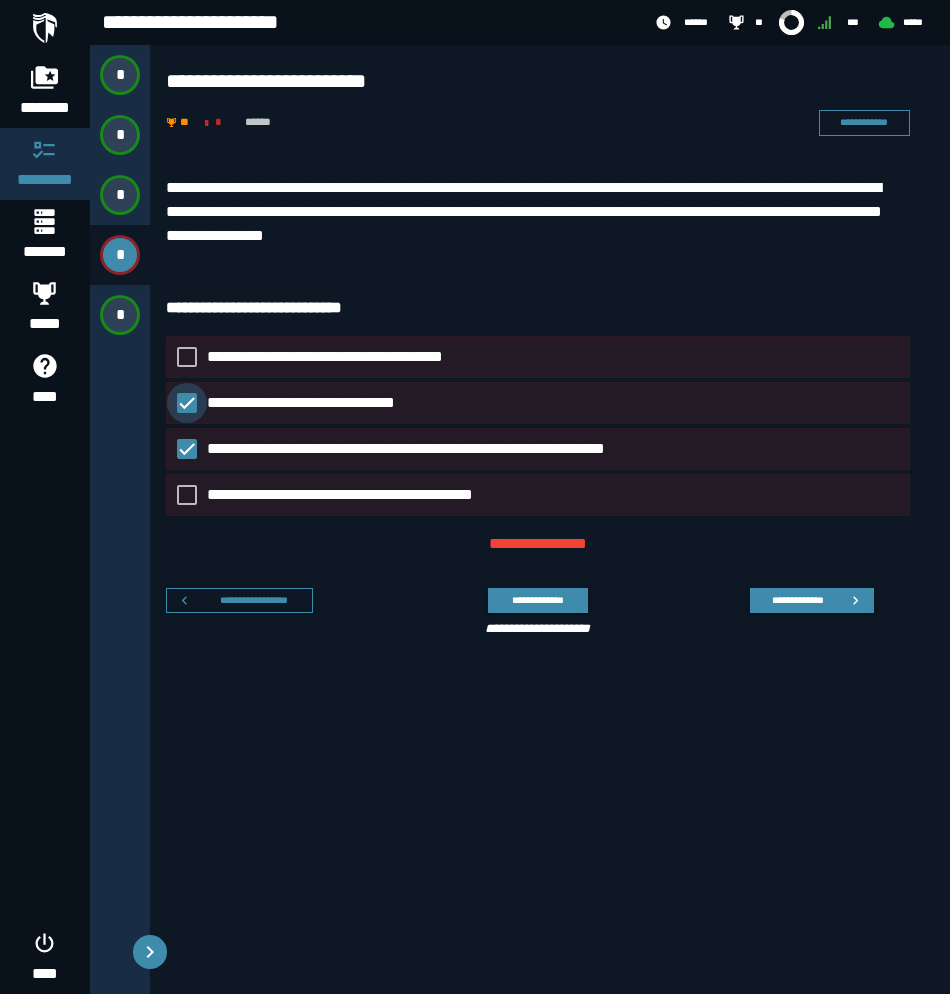 click on "**********" at bounding box center (323, 403) 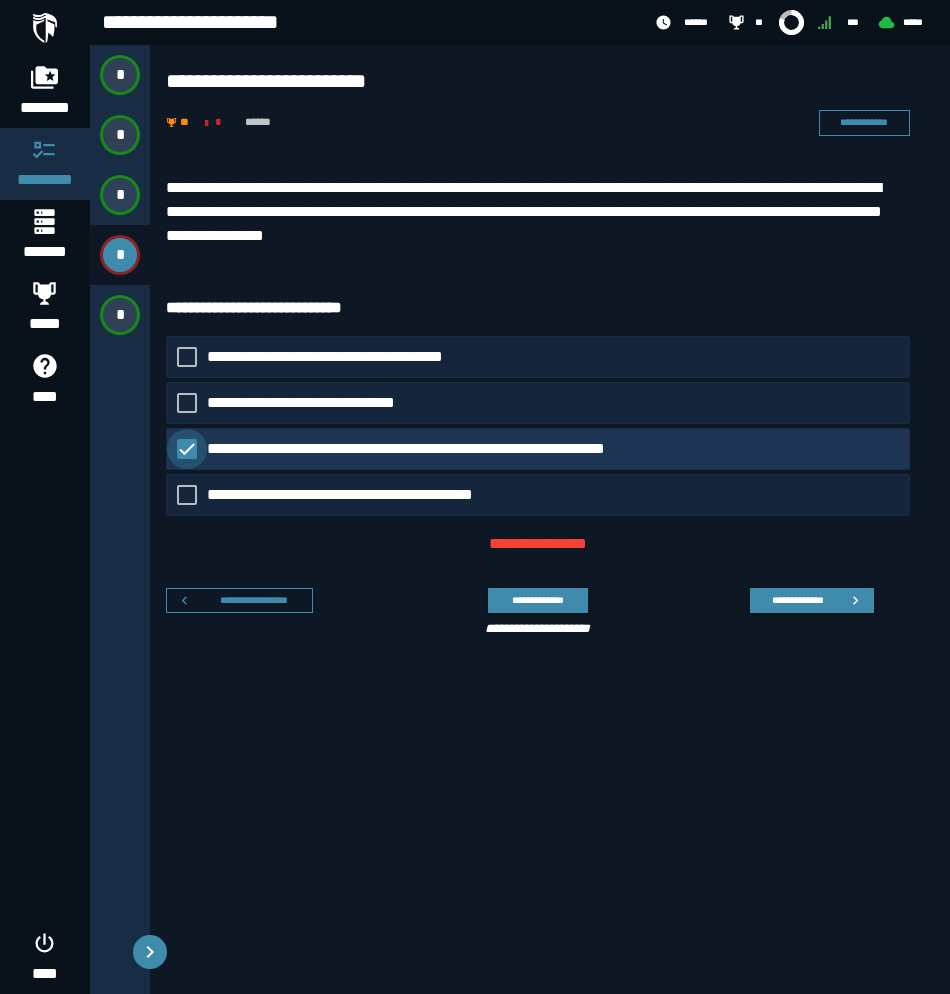 click on "**********" at bounding box center (444, 449) 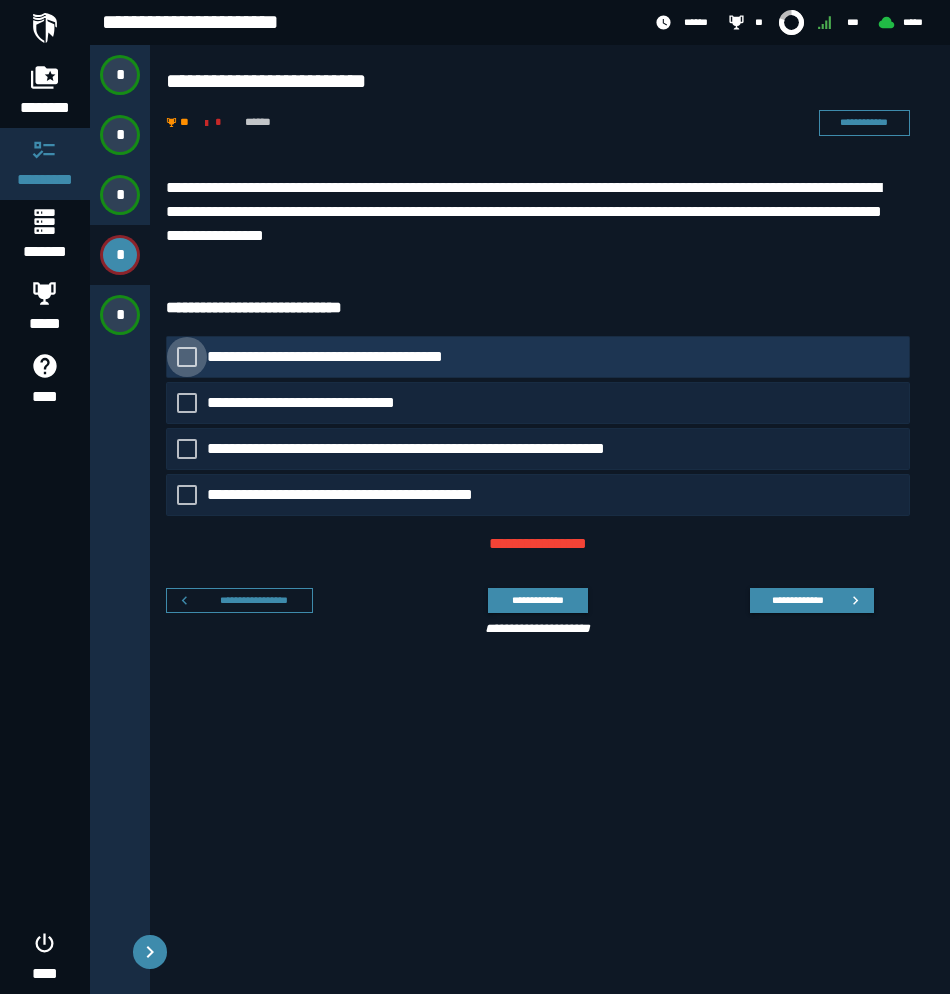 click on "**********" 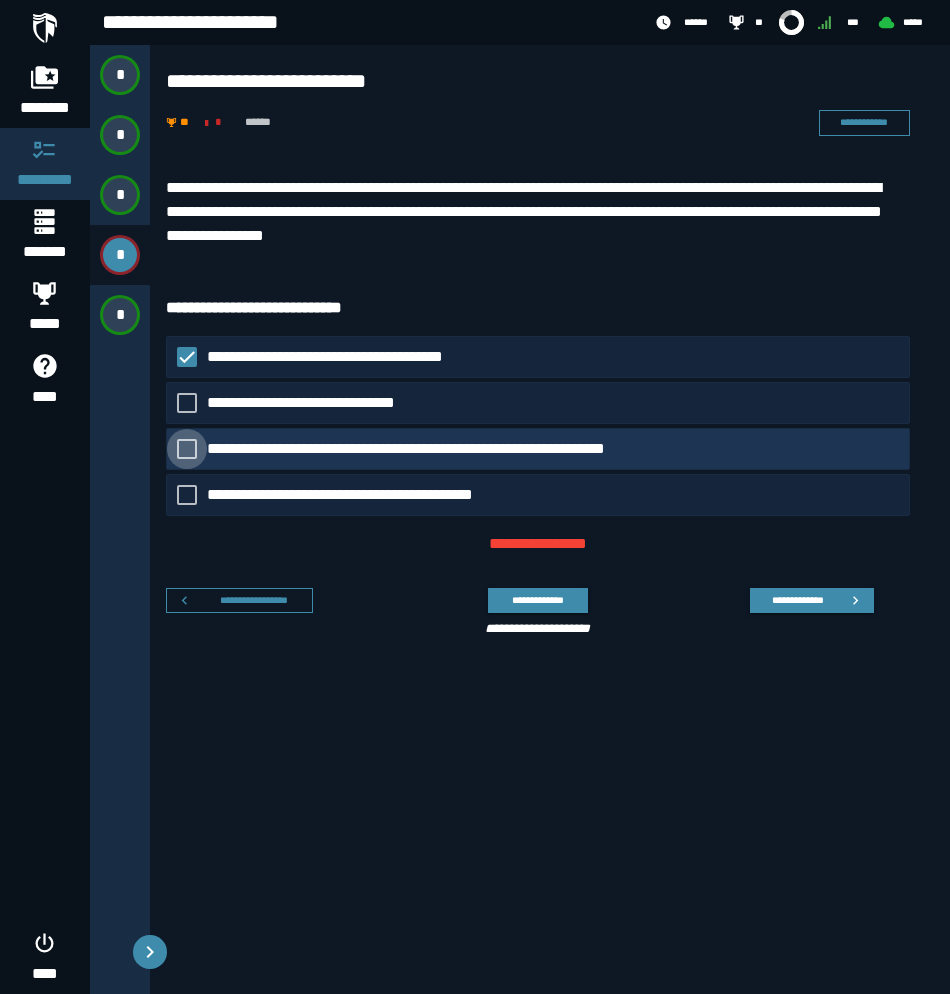 click on "**********" 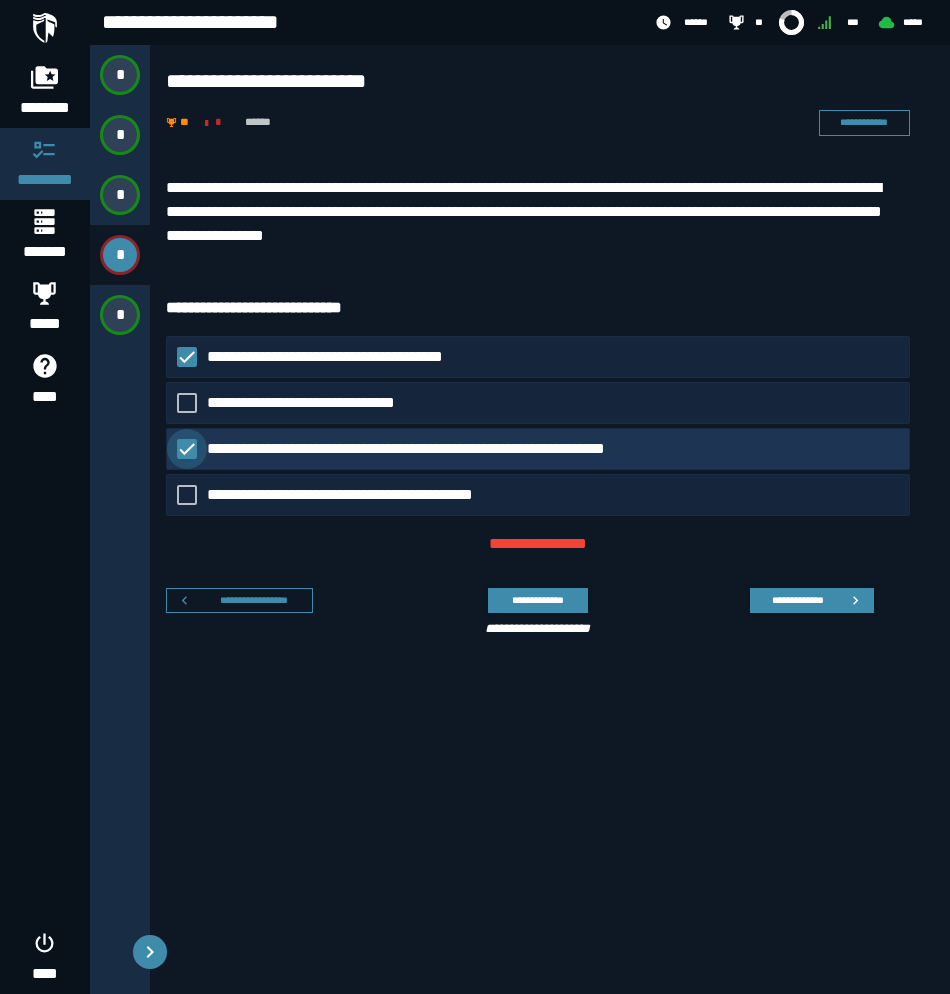 click on "**********" 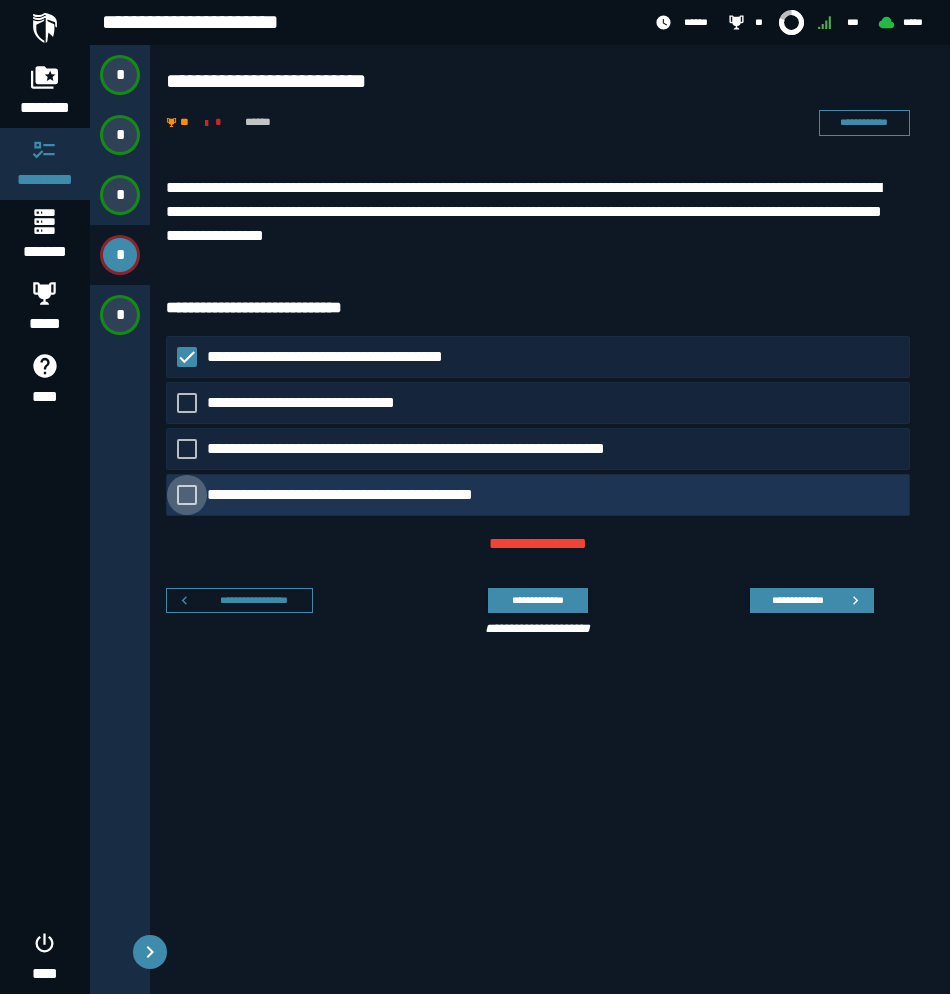 click on "**********" 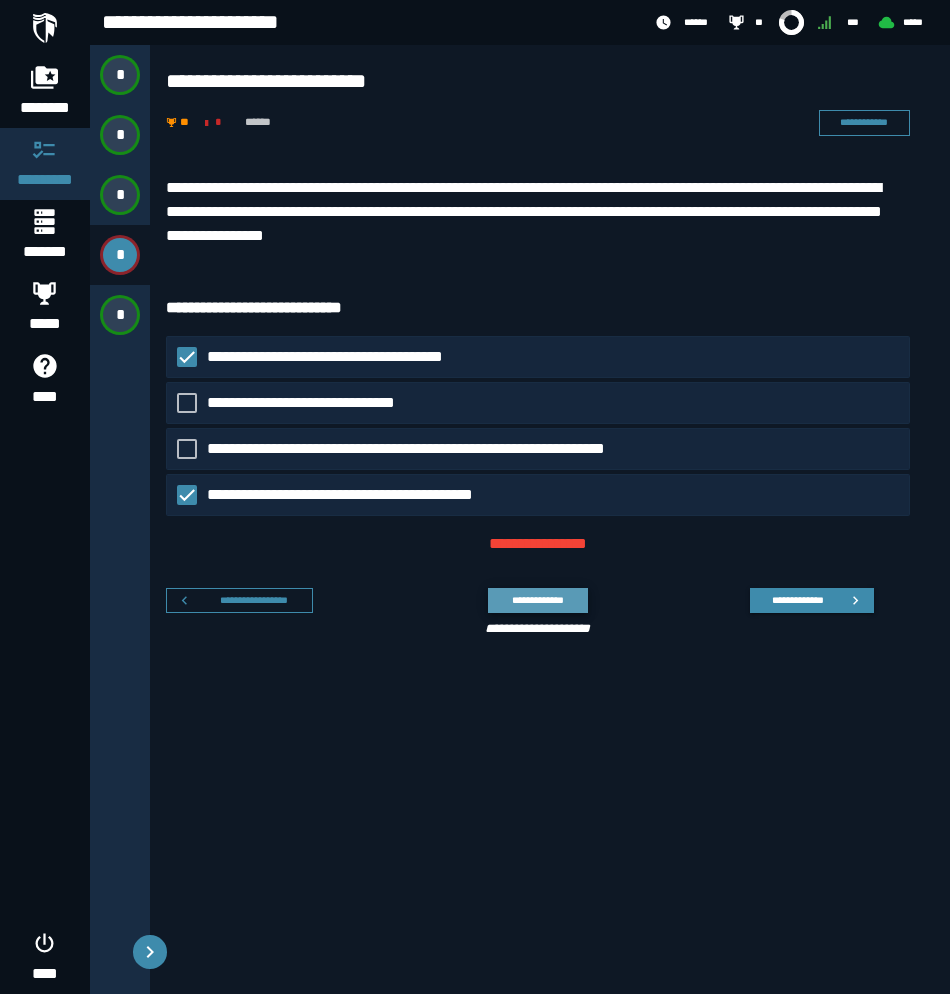click on "**********" at bounding box center (537, 600) 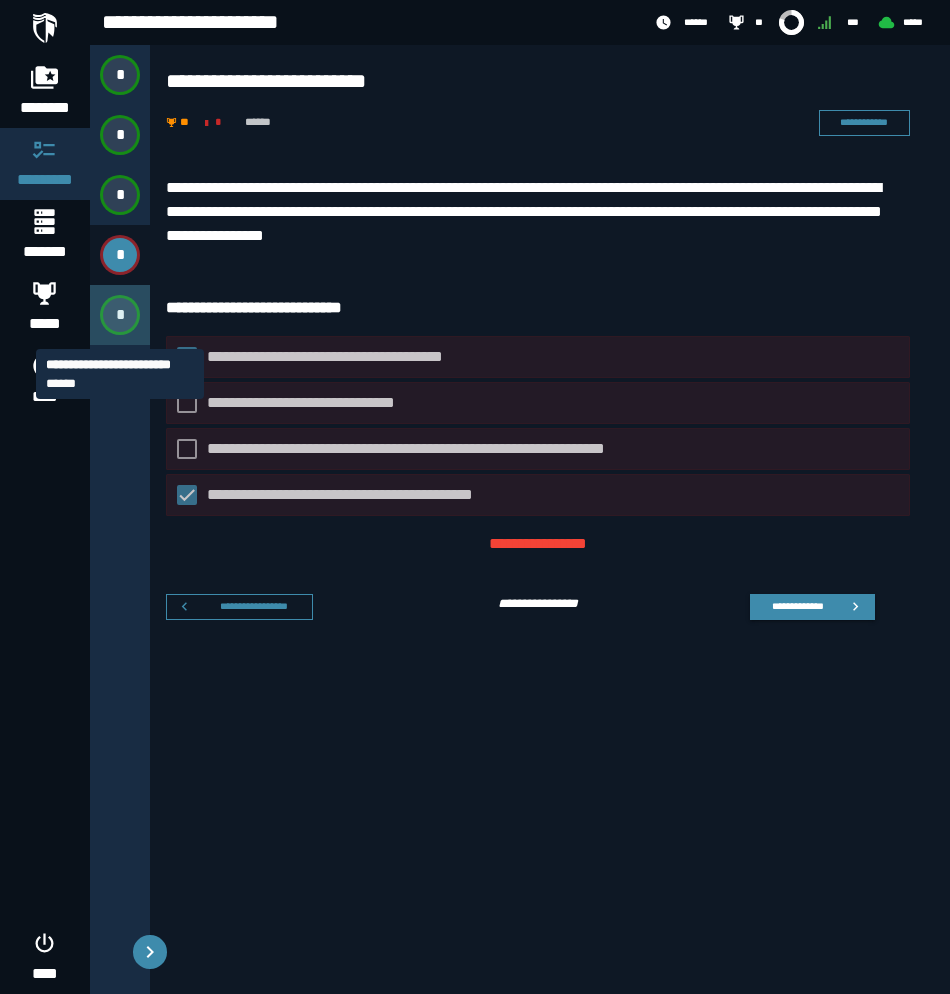 click on "*" at bounding box center [120, 315] 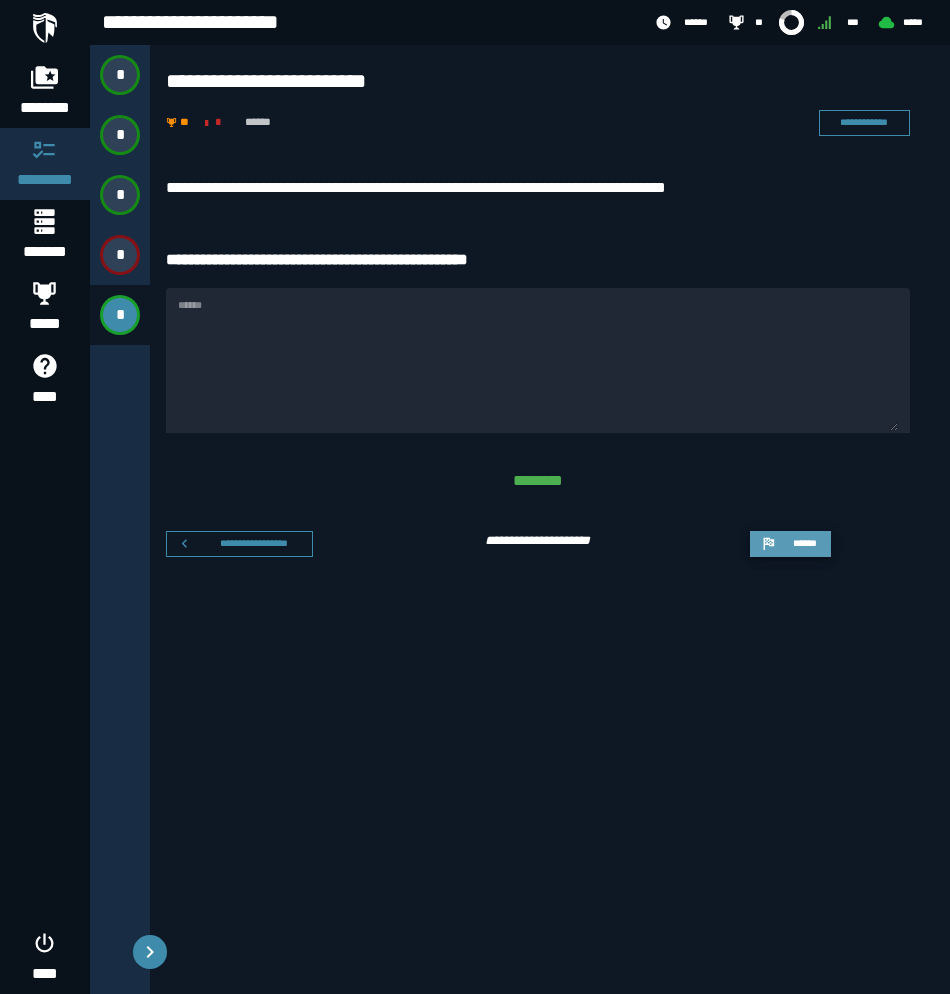 click on "******" at bounding box center (804, 543) 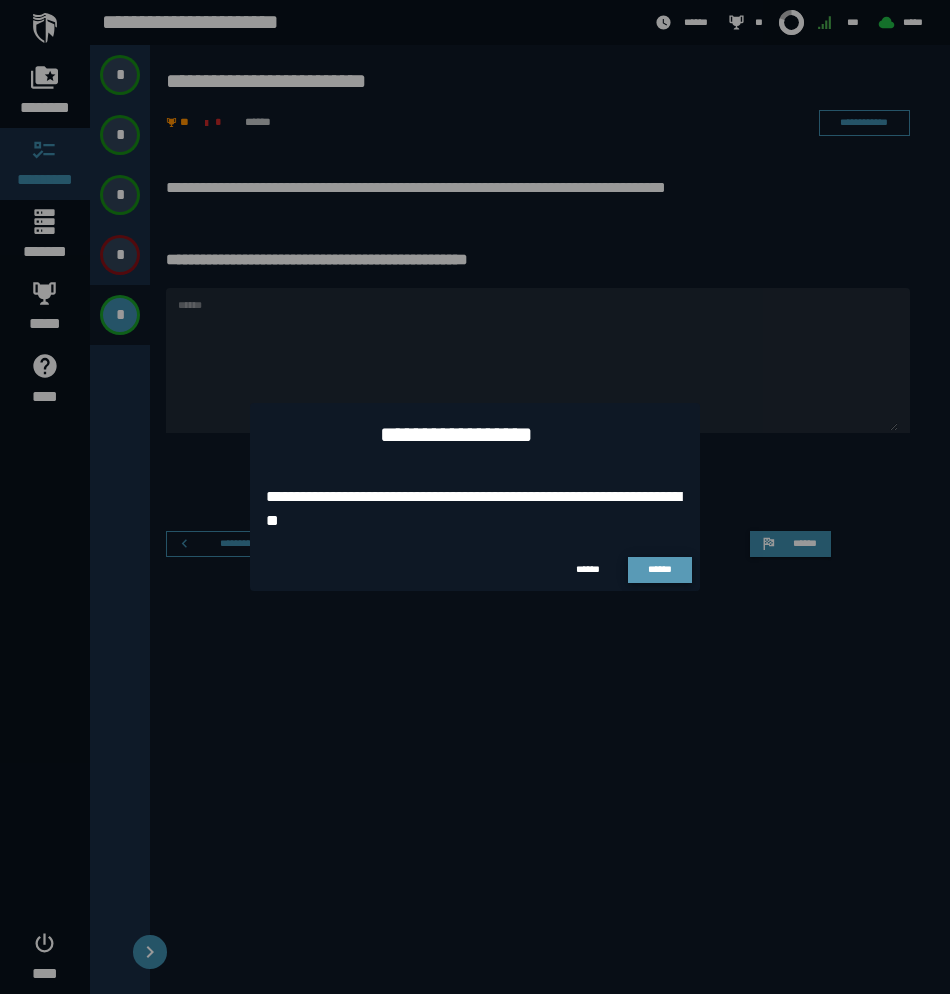 click on "******" at bounding box center (660, 570) 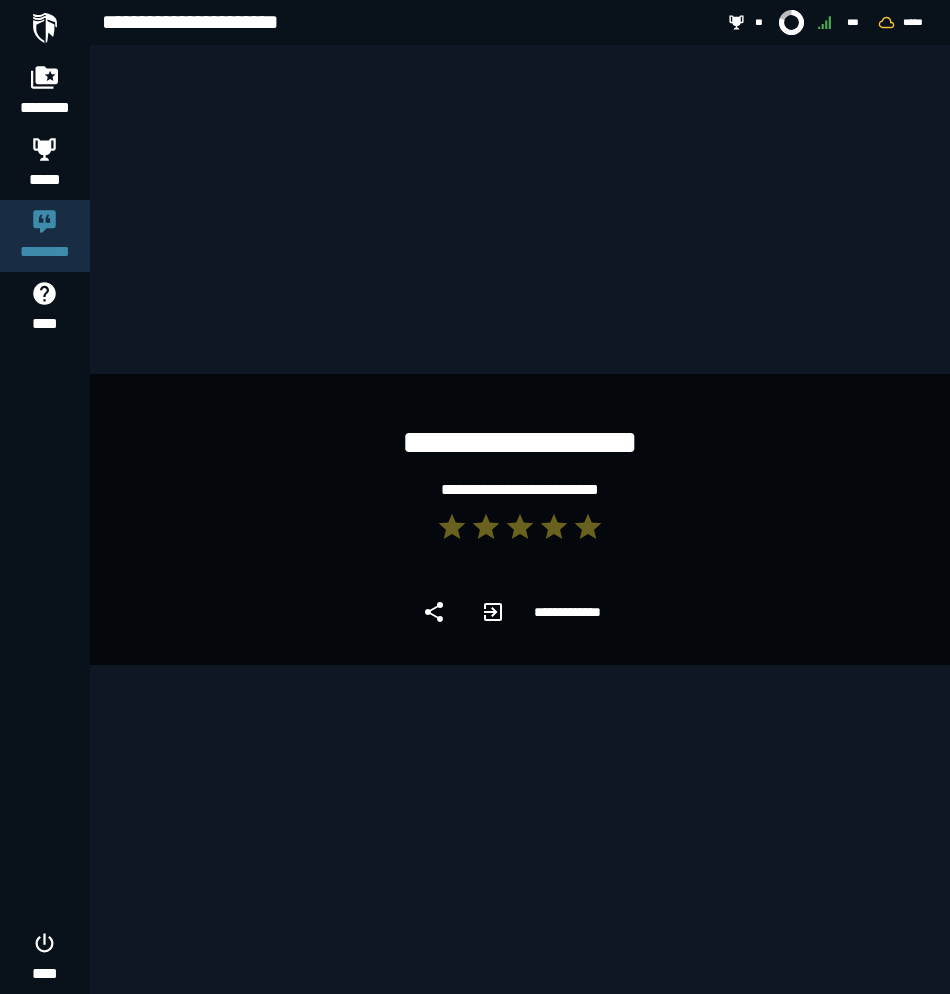 click at bounding box center (45, 28) 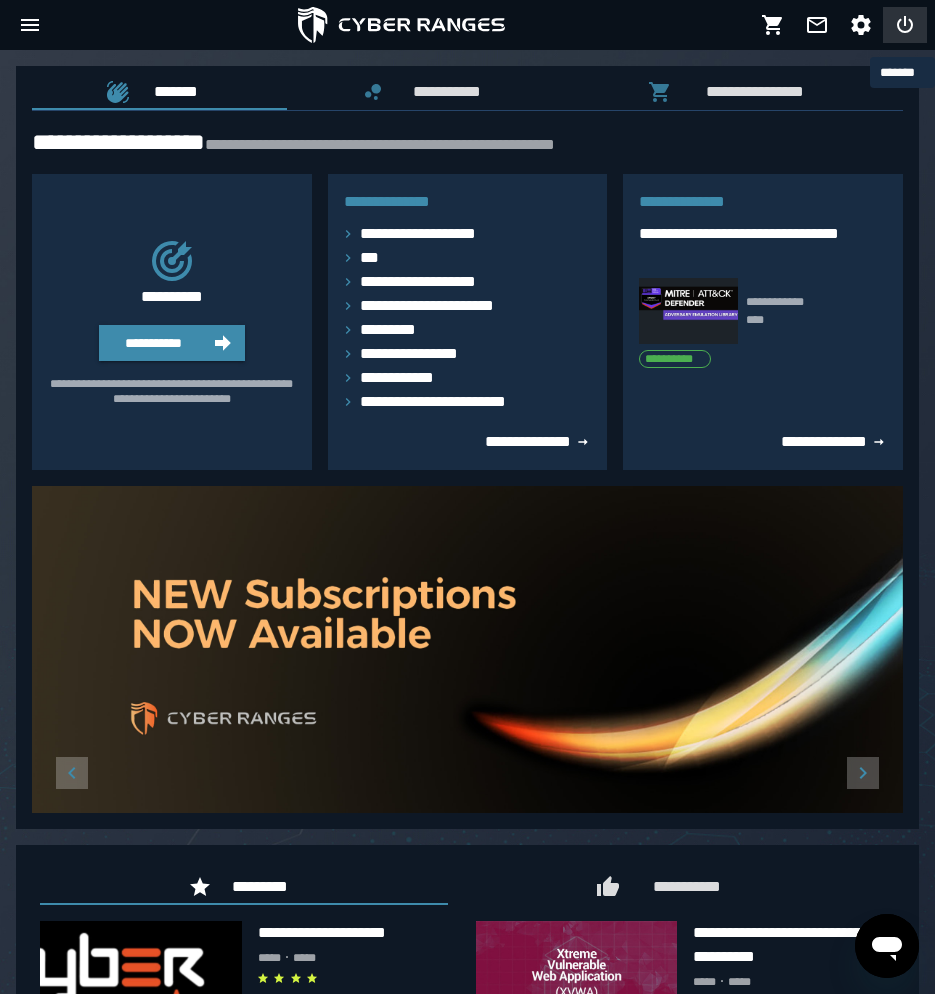 click 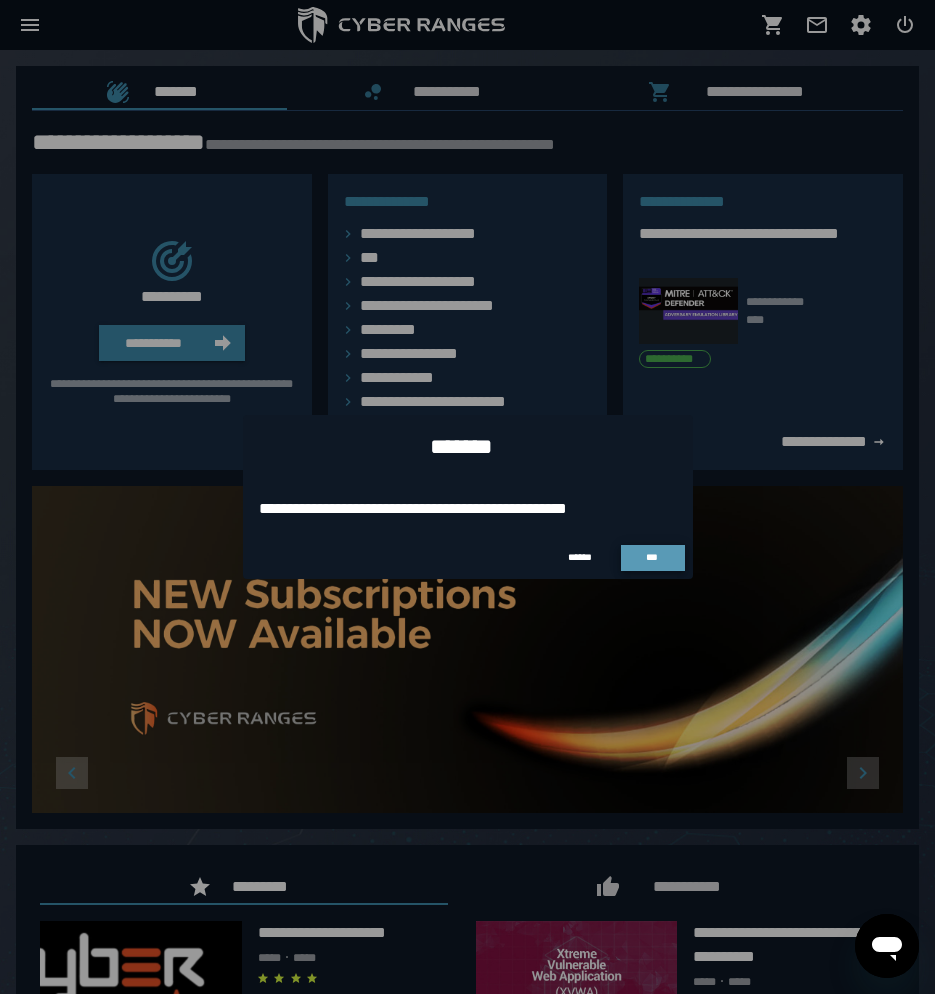 click on "***" at bounding box center (653, 557) 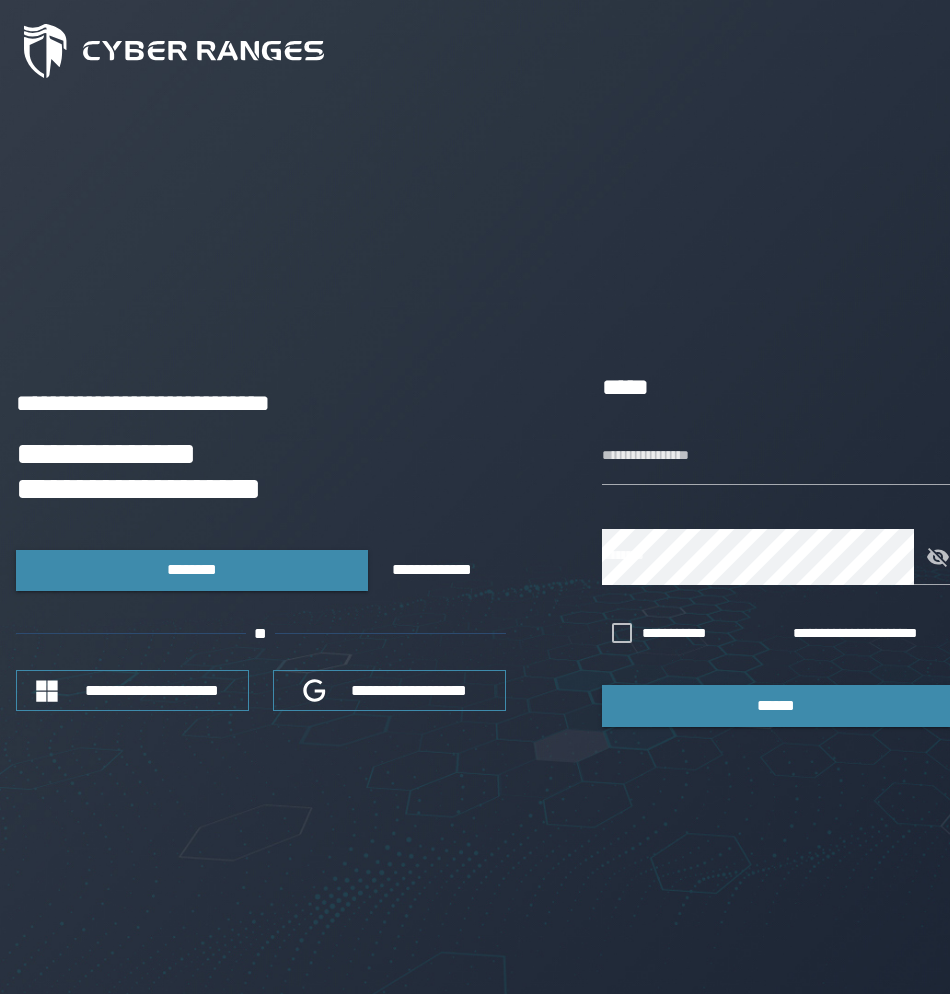 click on "**********" at bounding box center (776, 547) 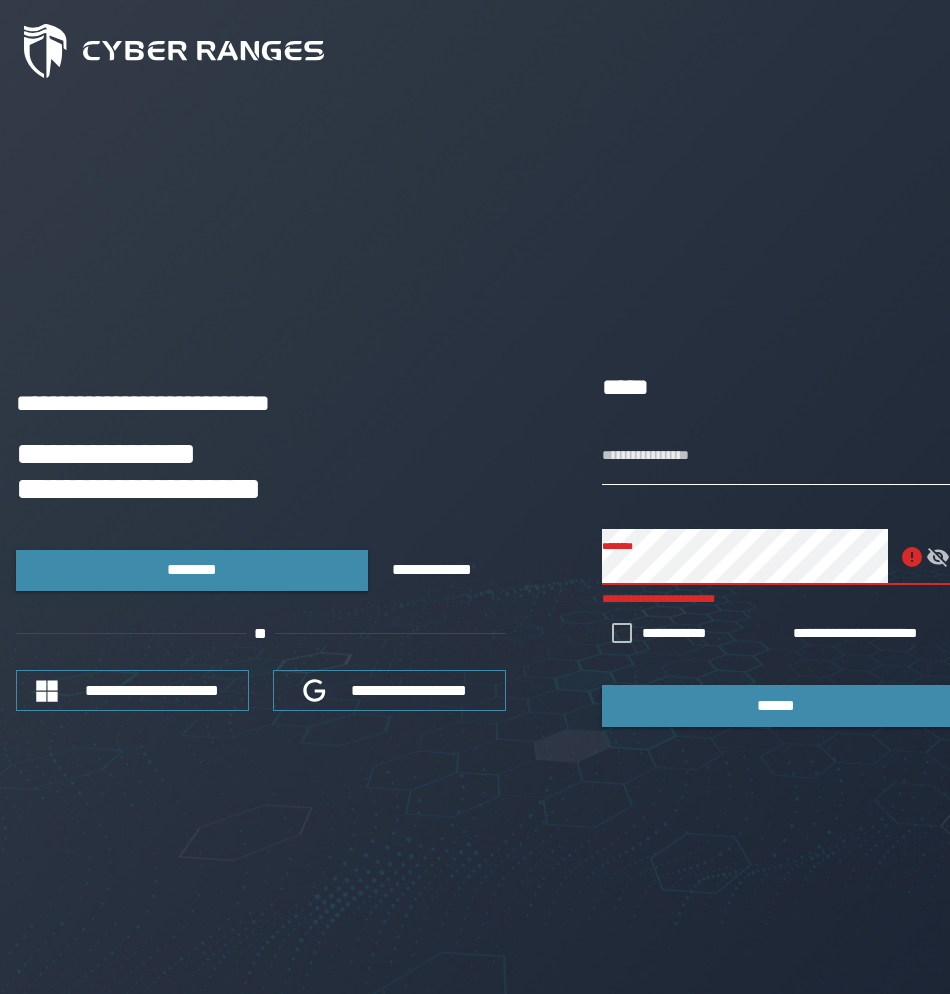click on "**********" at bounding box center (776, 457) 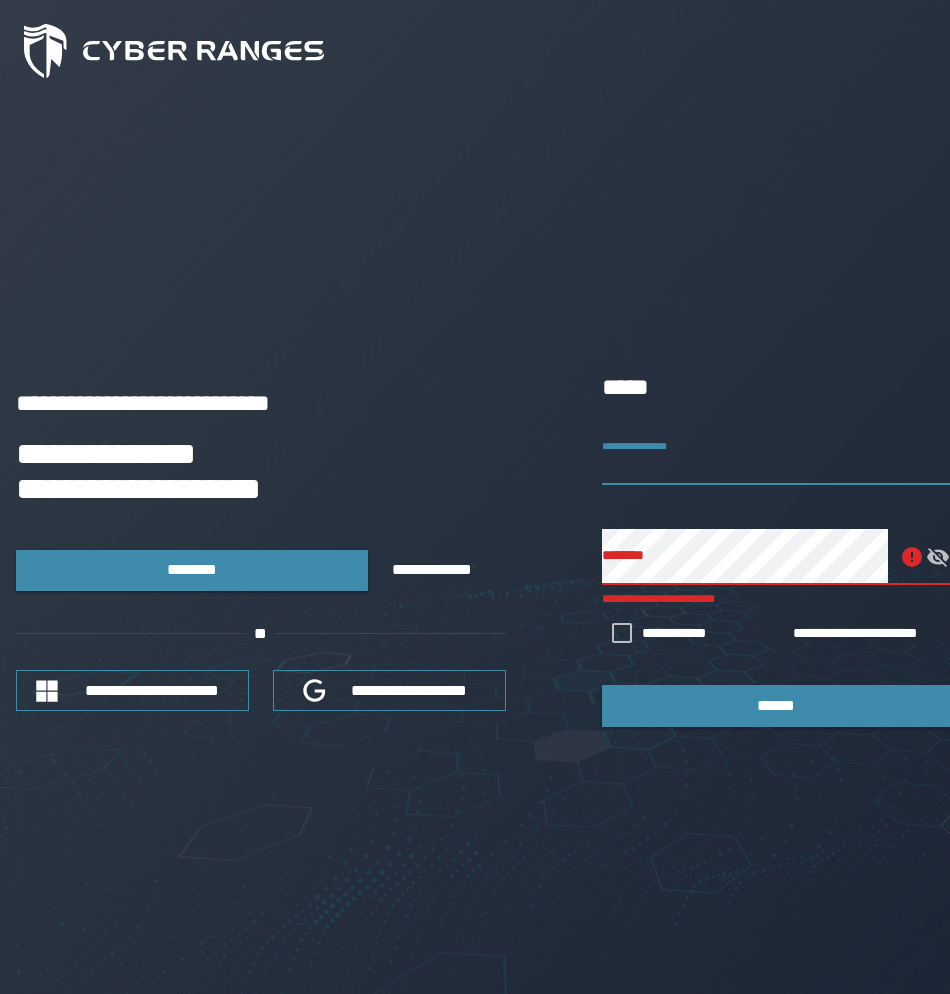paste on "**********" 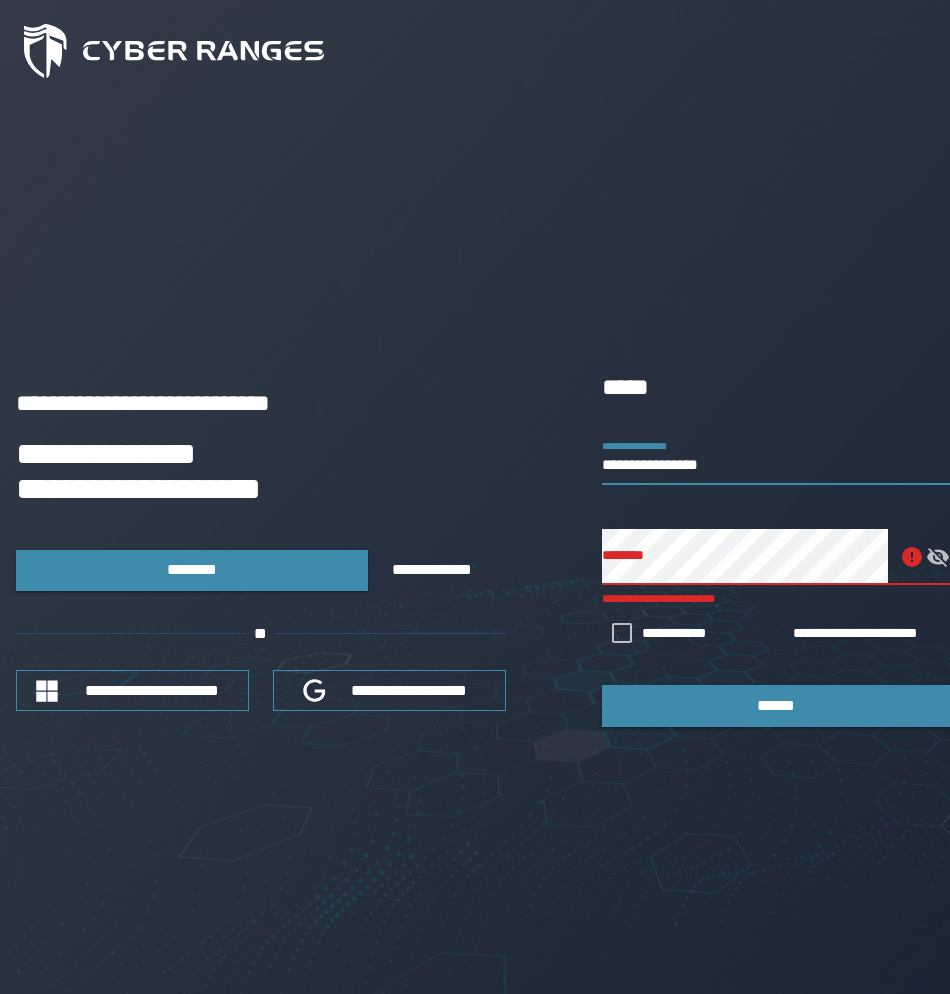type on "**********" 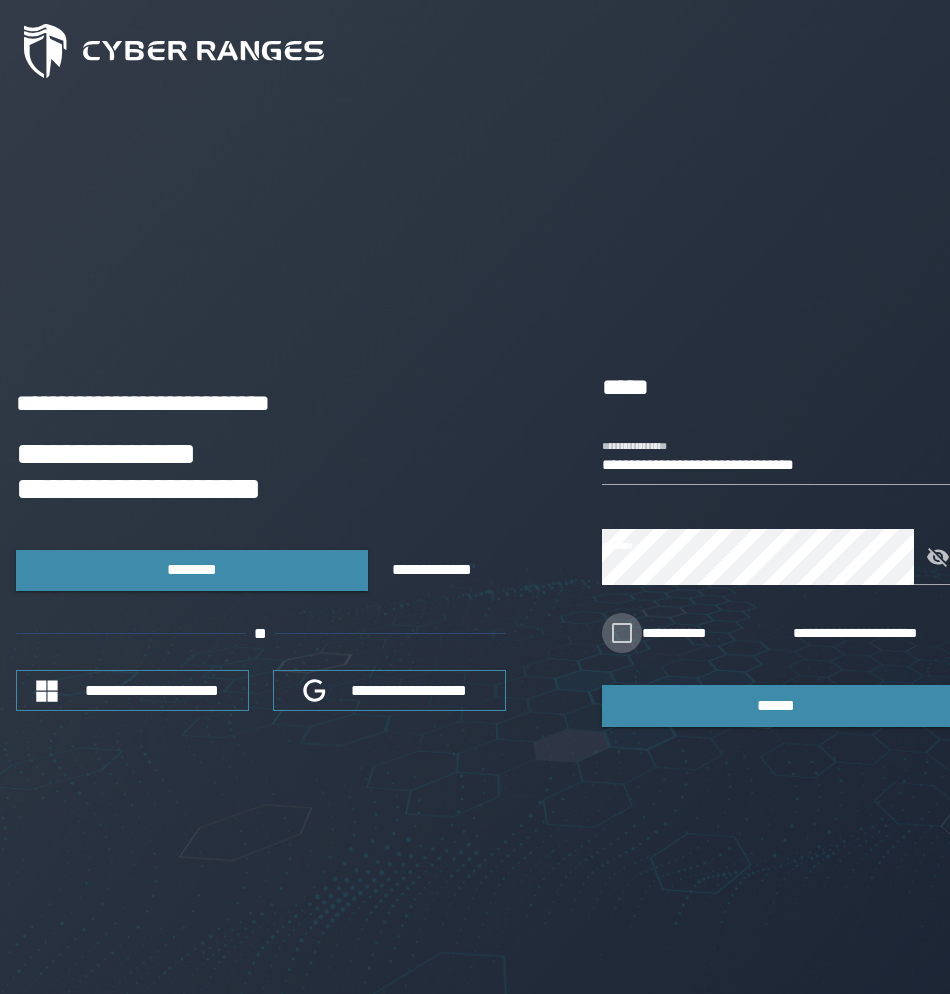 click on "**********" at bounding box center (689, 634) 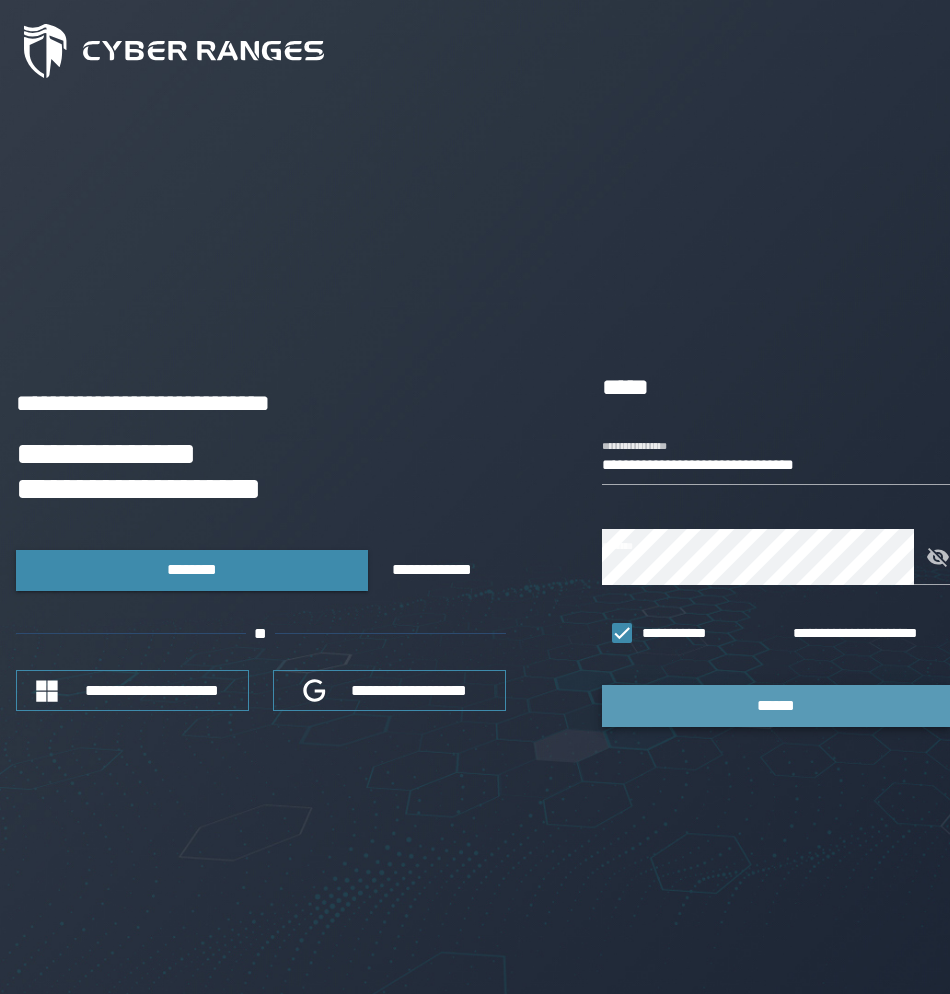 click on "******" at bounding box center (776, 705) 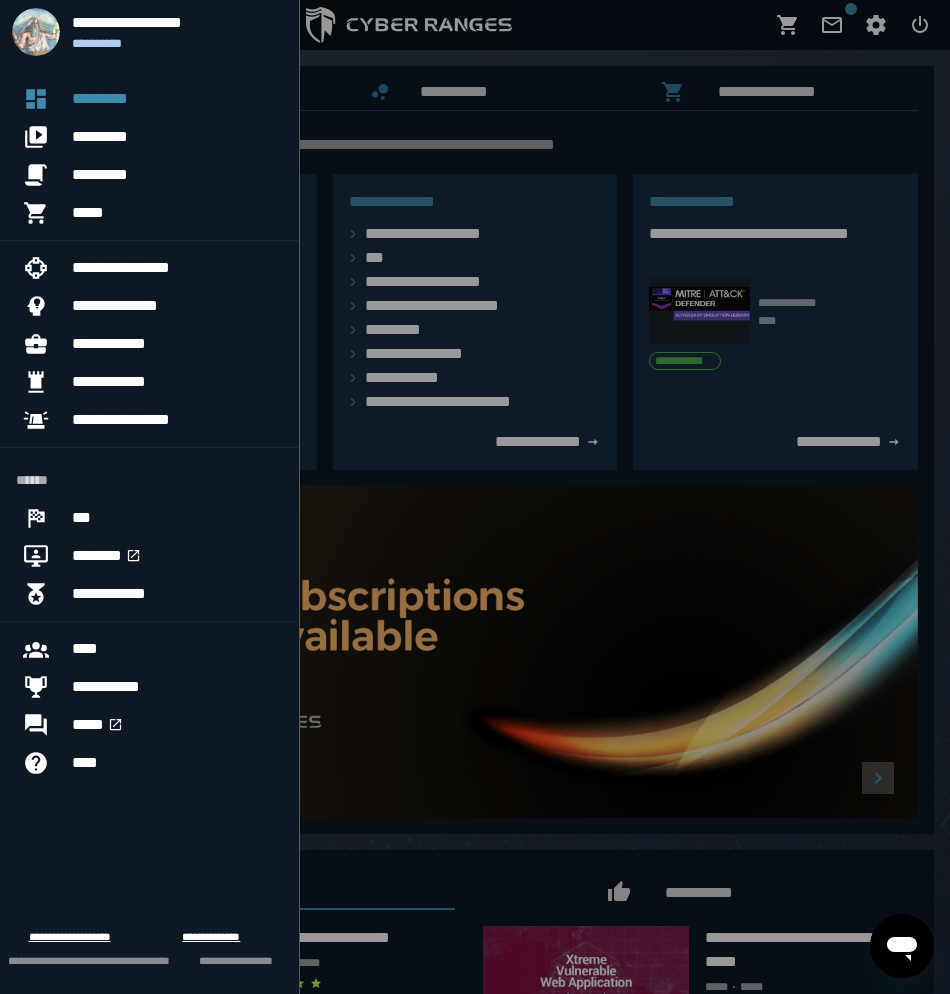 click at bounding box center (475, 497) 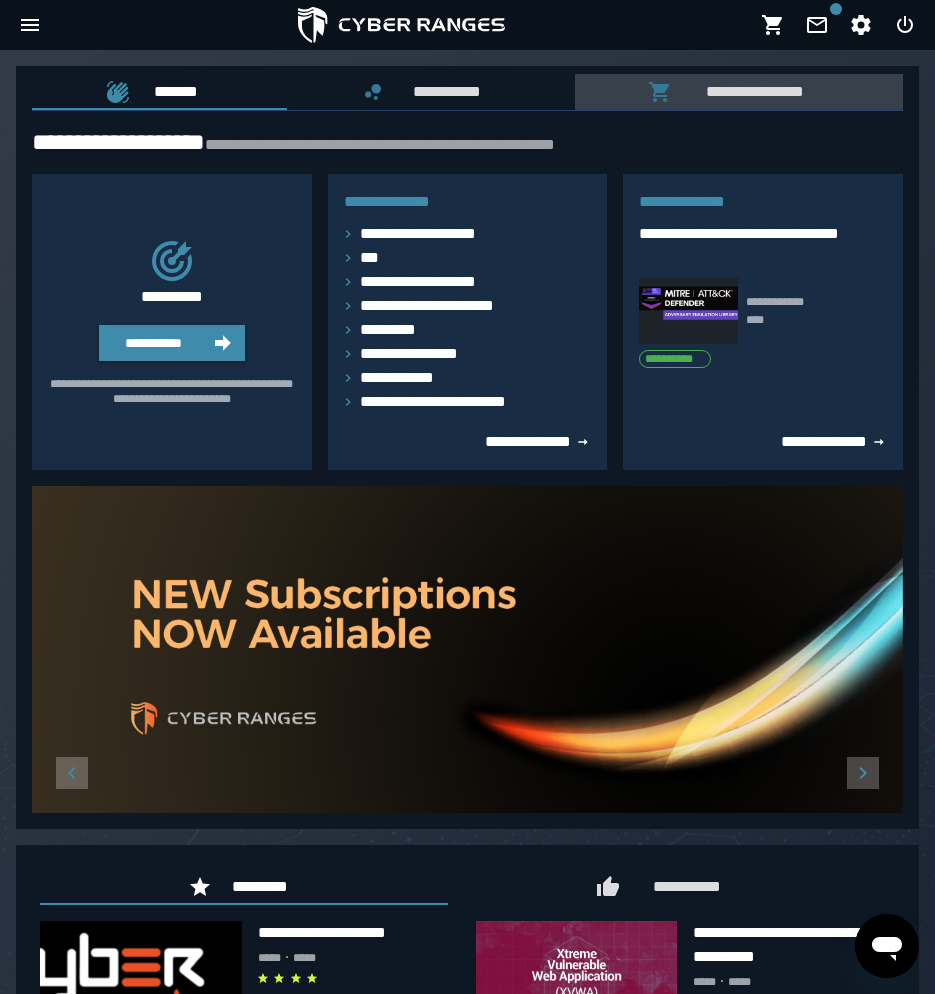 click on "**********" at bounding box center [750, 91] 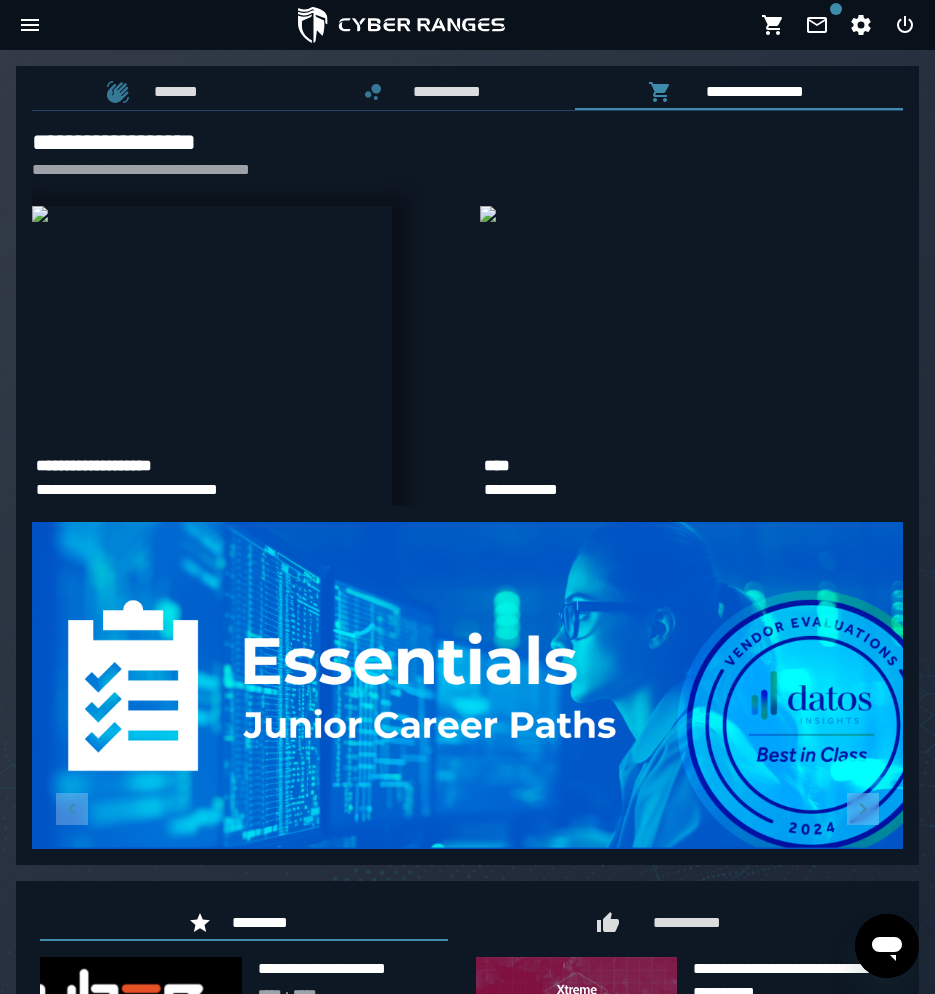 click at bounding box center (40, 214) 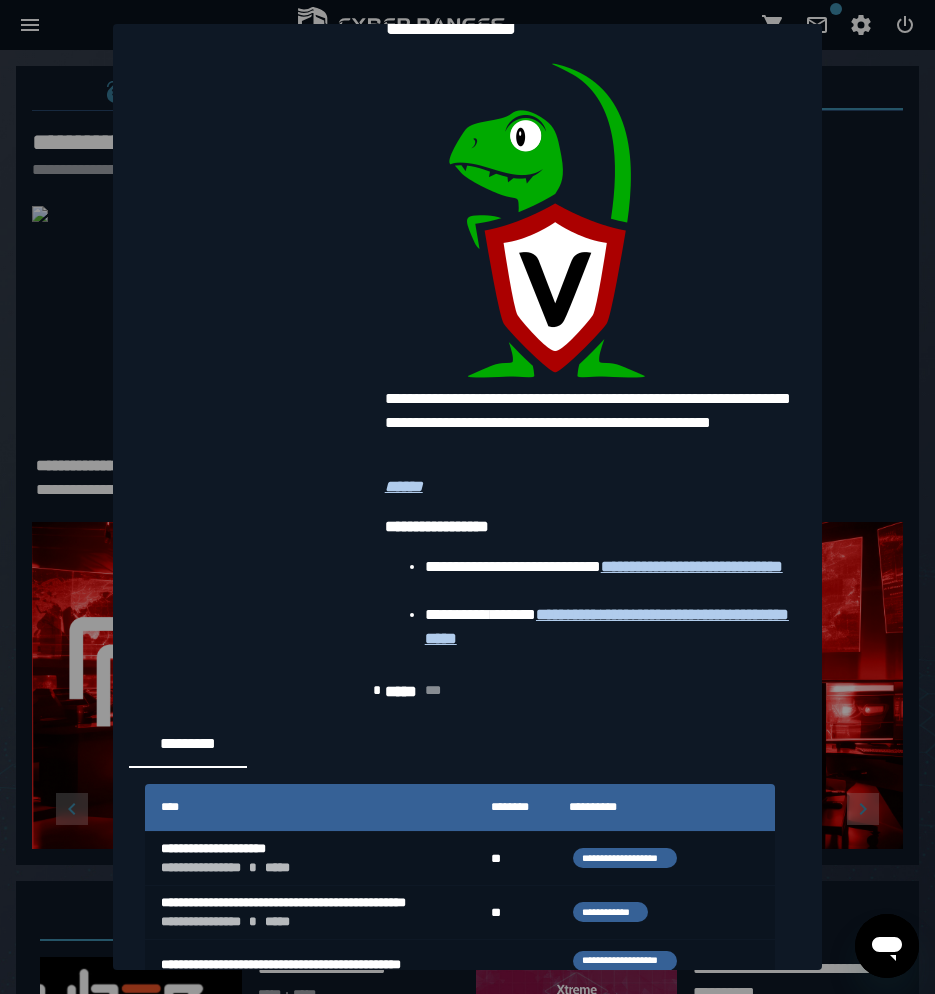 scroll, scrollTop: 3652, scrollLeft: 0, axis: vertical 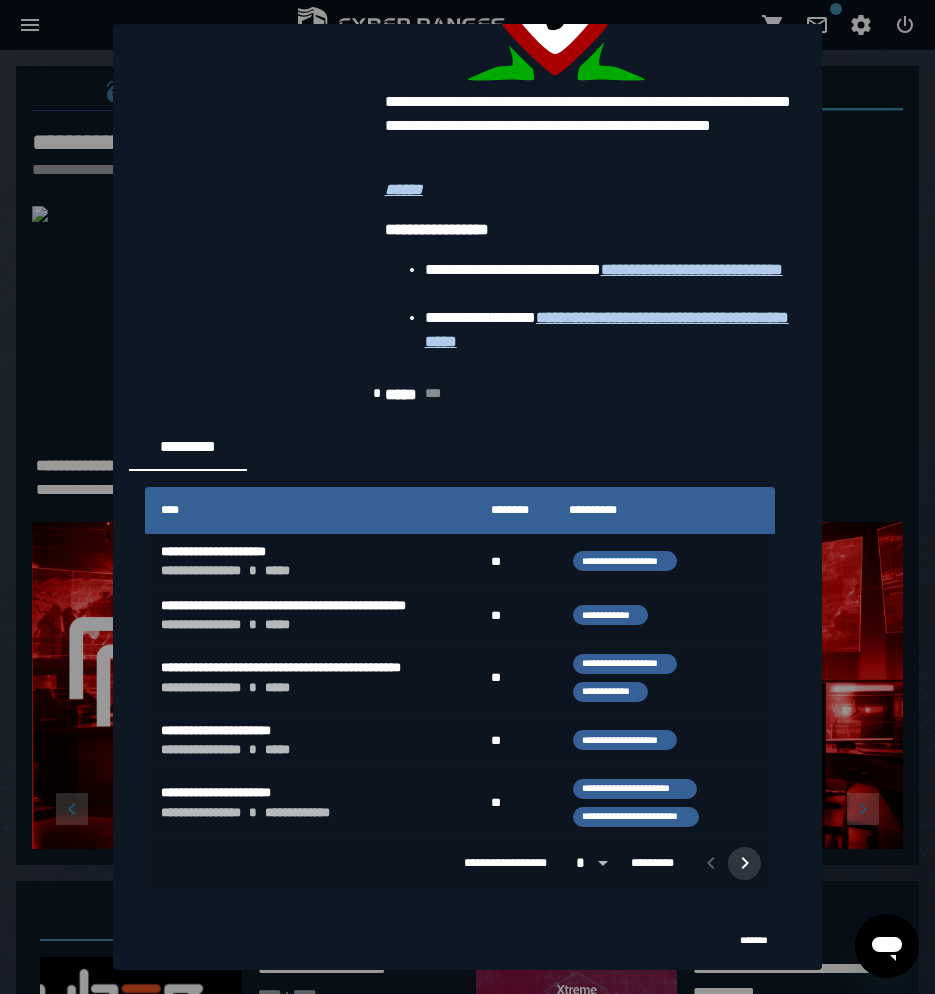 click 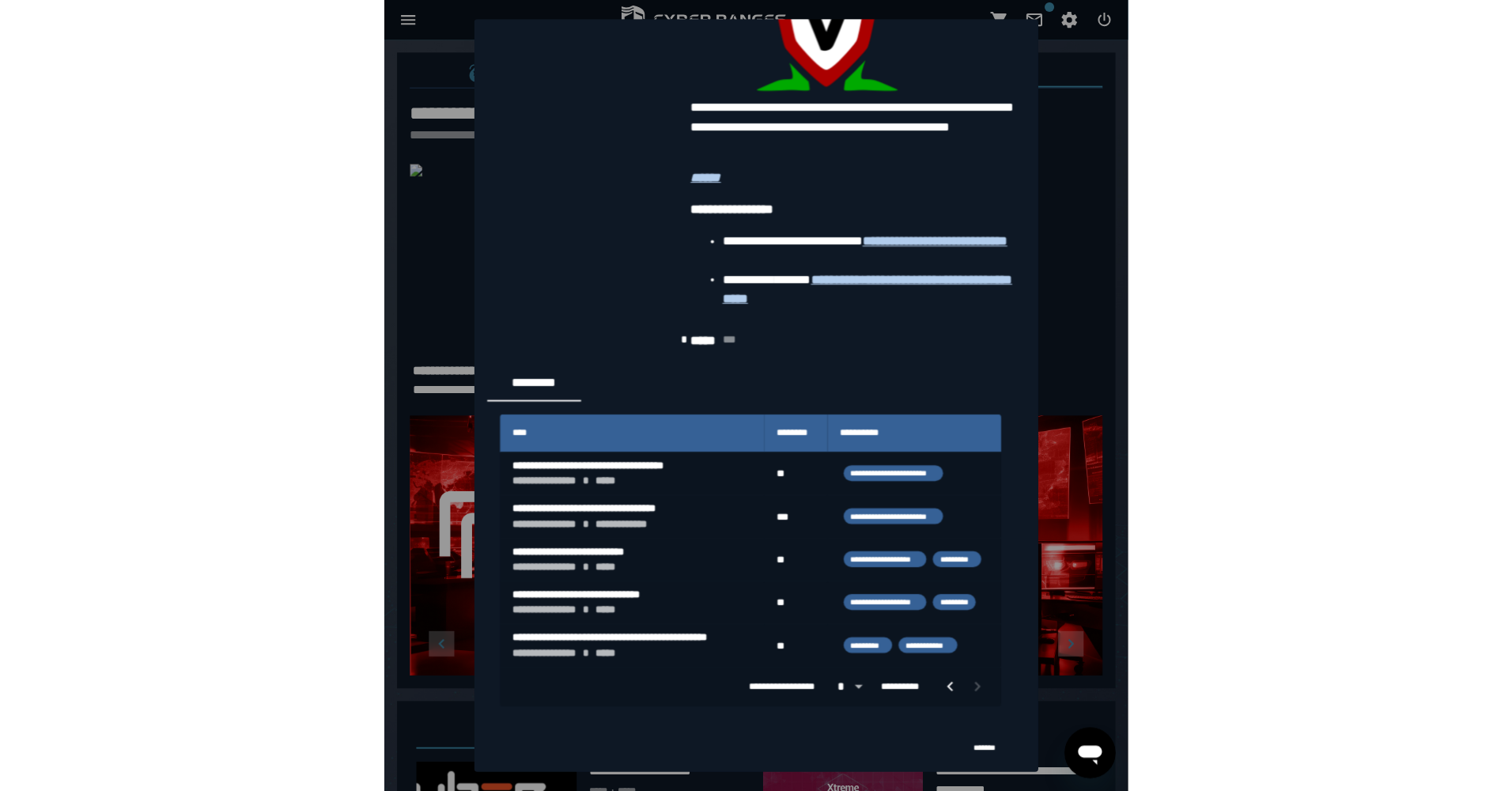 scroll, scrollTop: 2862, scrollLeft: 0, axis: vertical 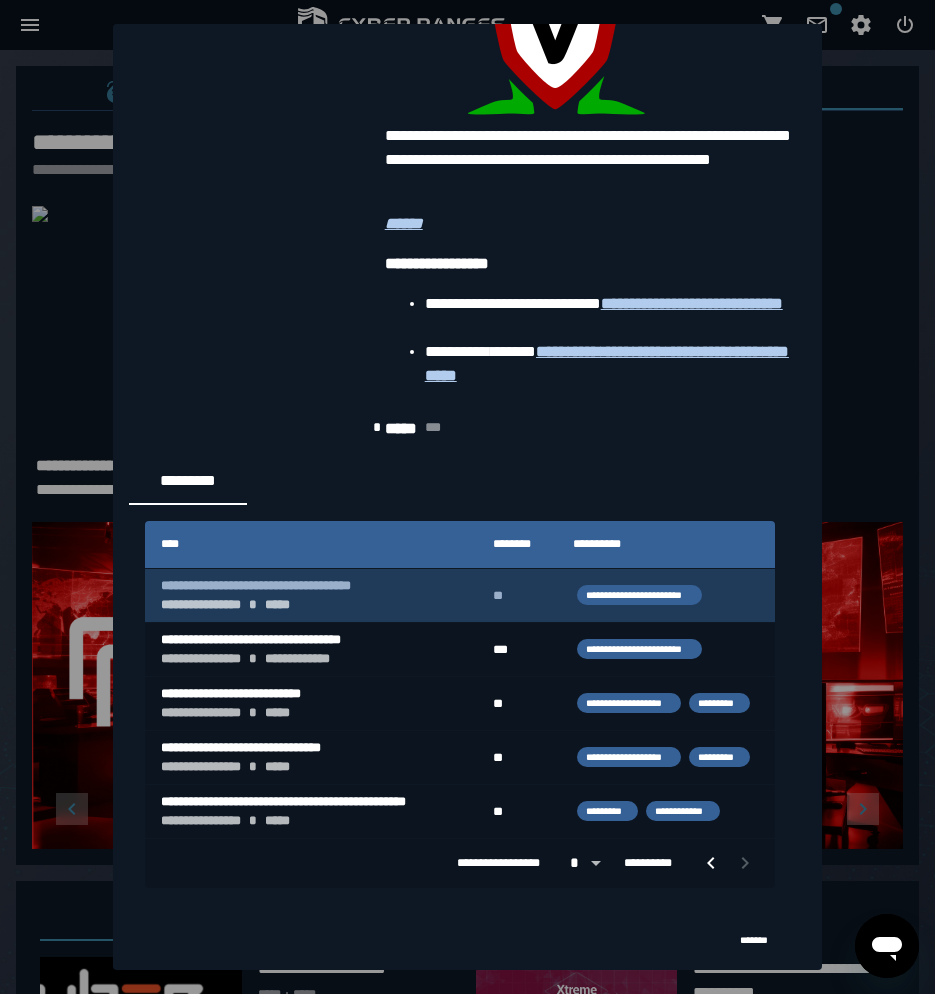 click on "**********" at bounding box center (311, 596) 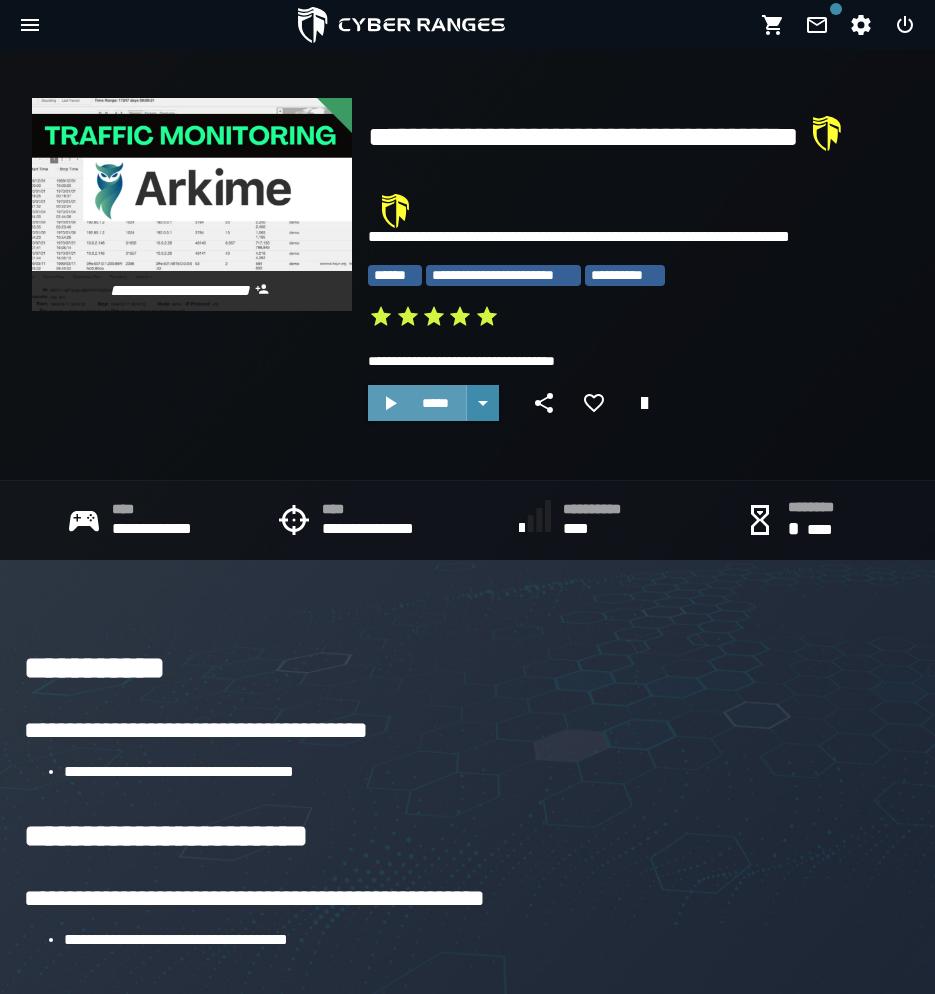 click on "*****" at bounding box center (435, 403) 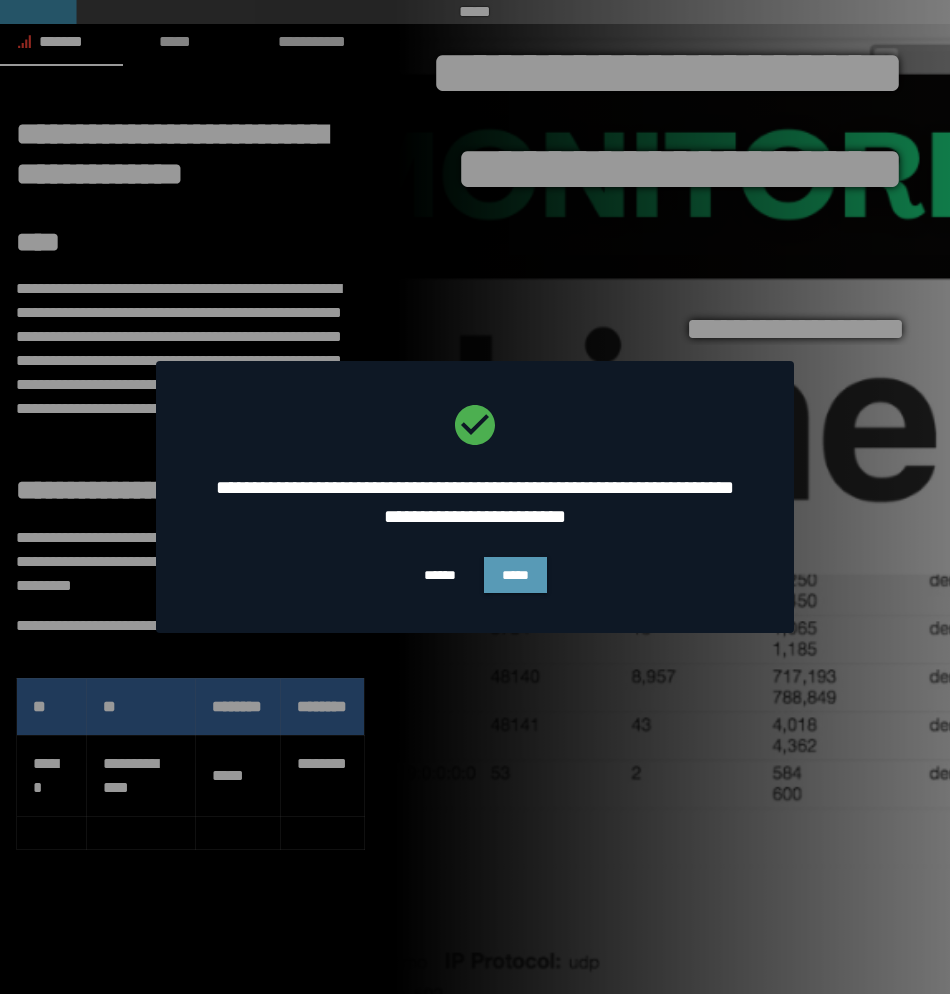 click on "*****" at bounding box center [515, 575] 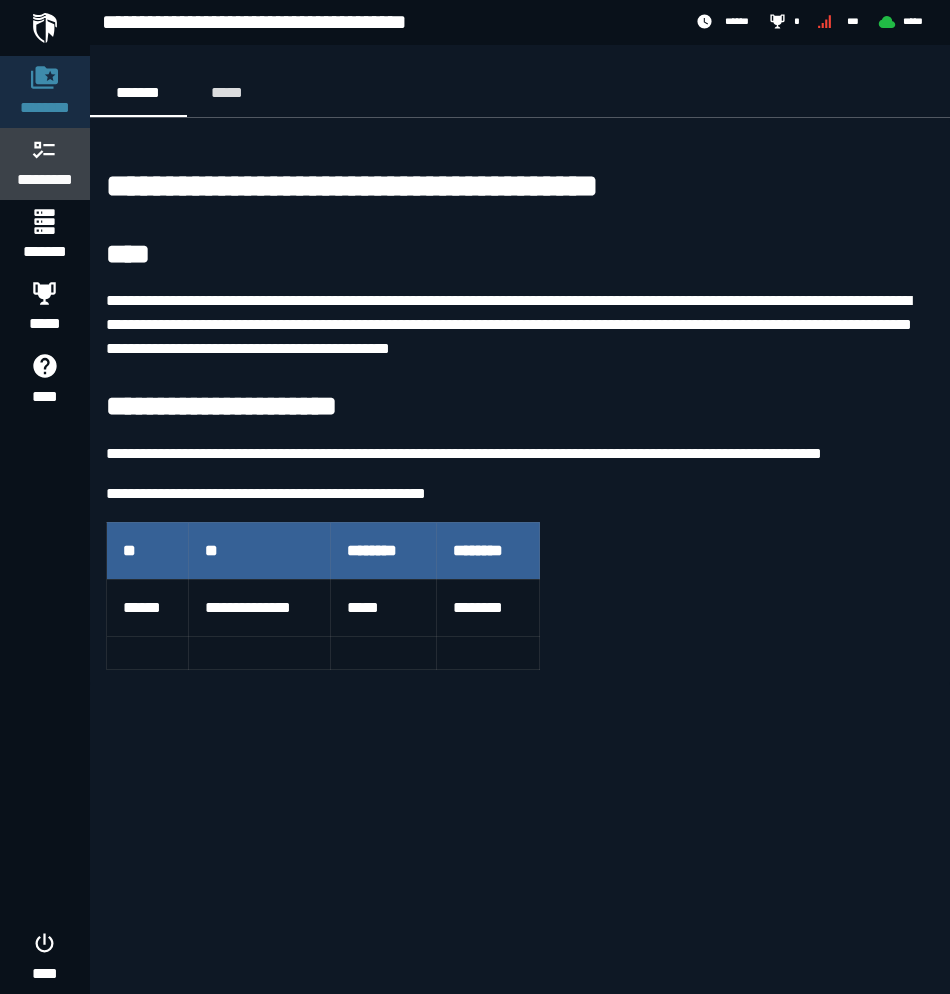 click on "*********" at bounding box center [45, 180] 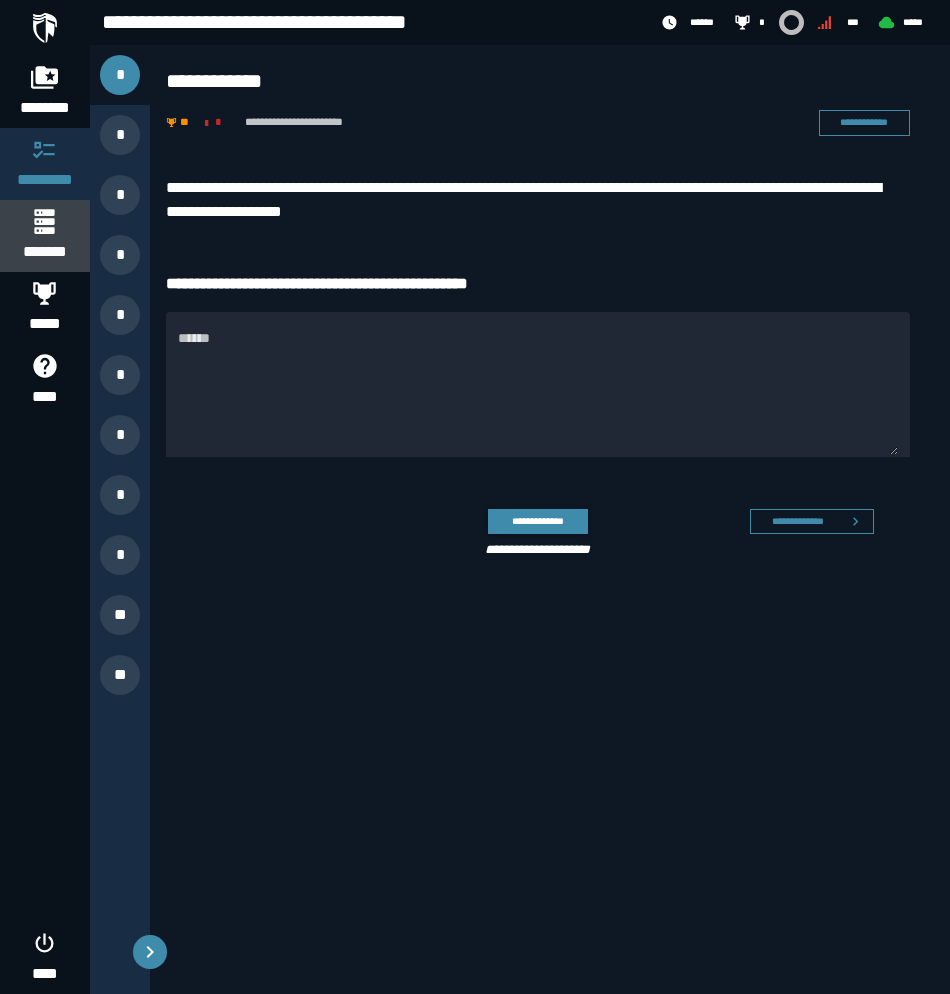 click 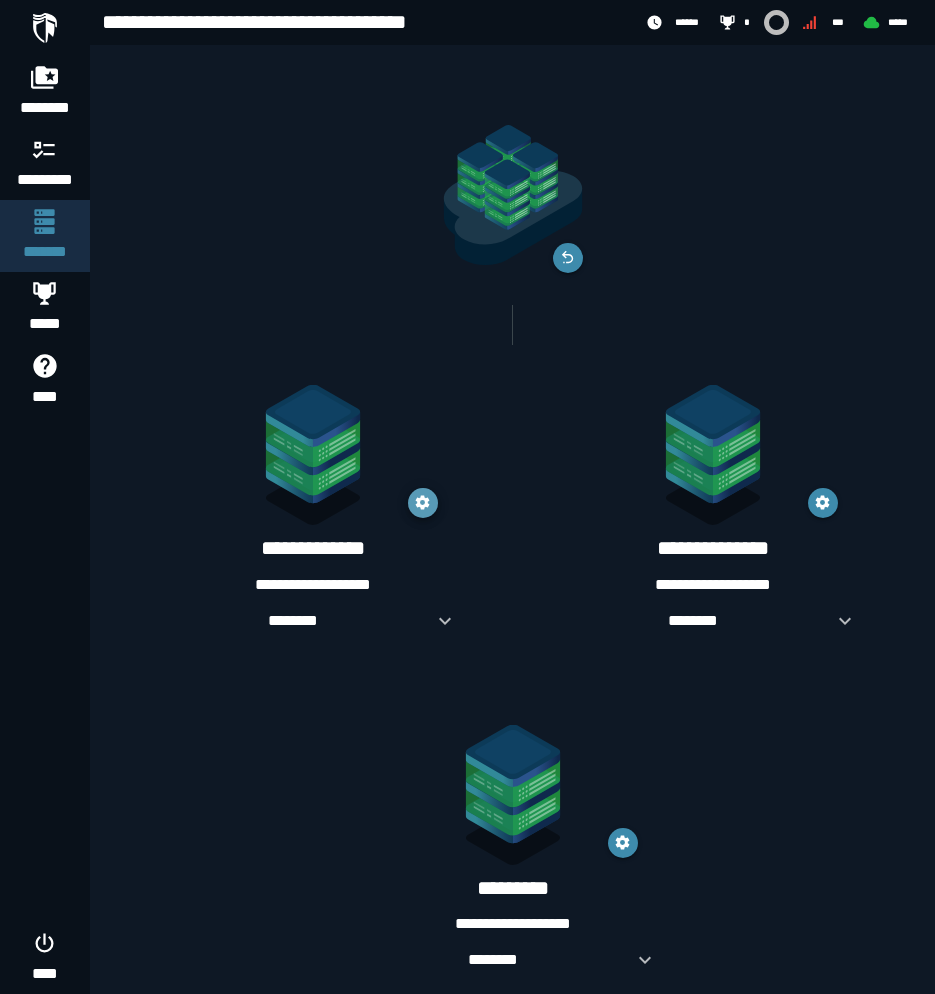 click 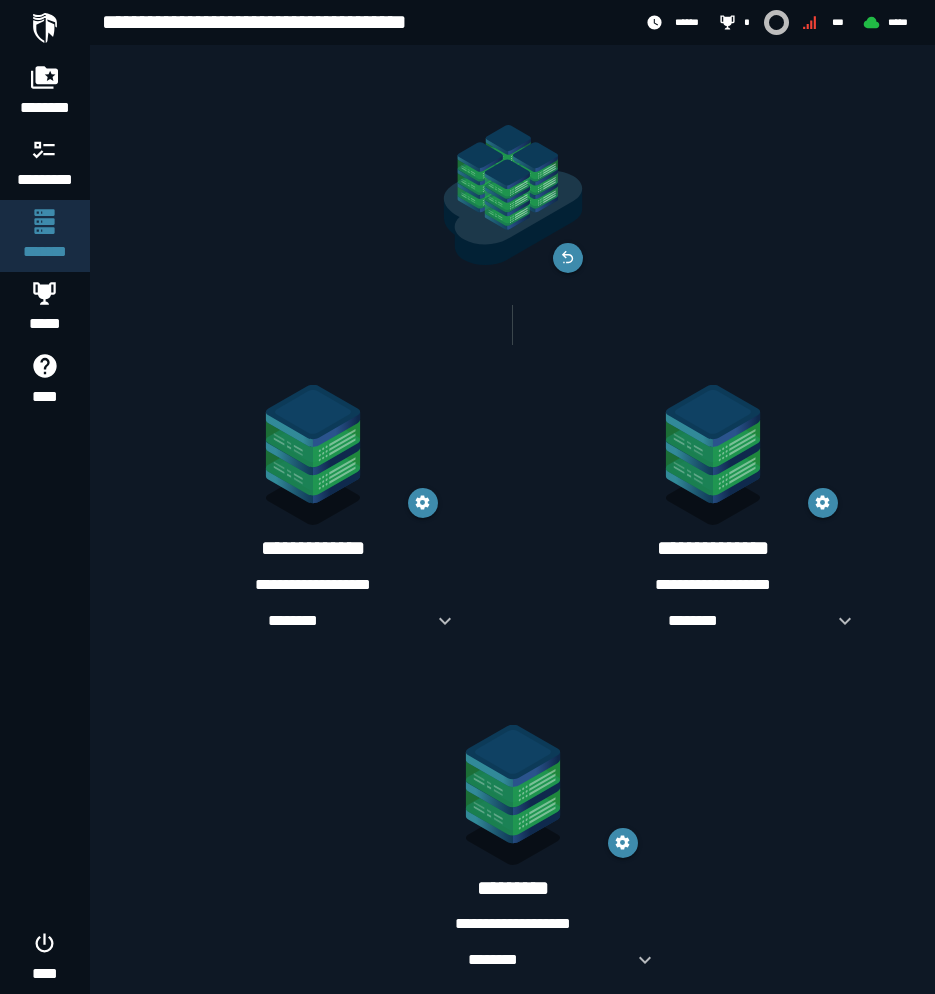 click on "**********" at bounding box center [313, 589] 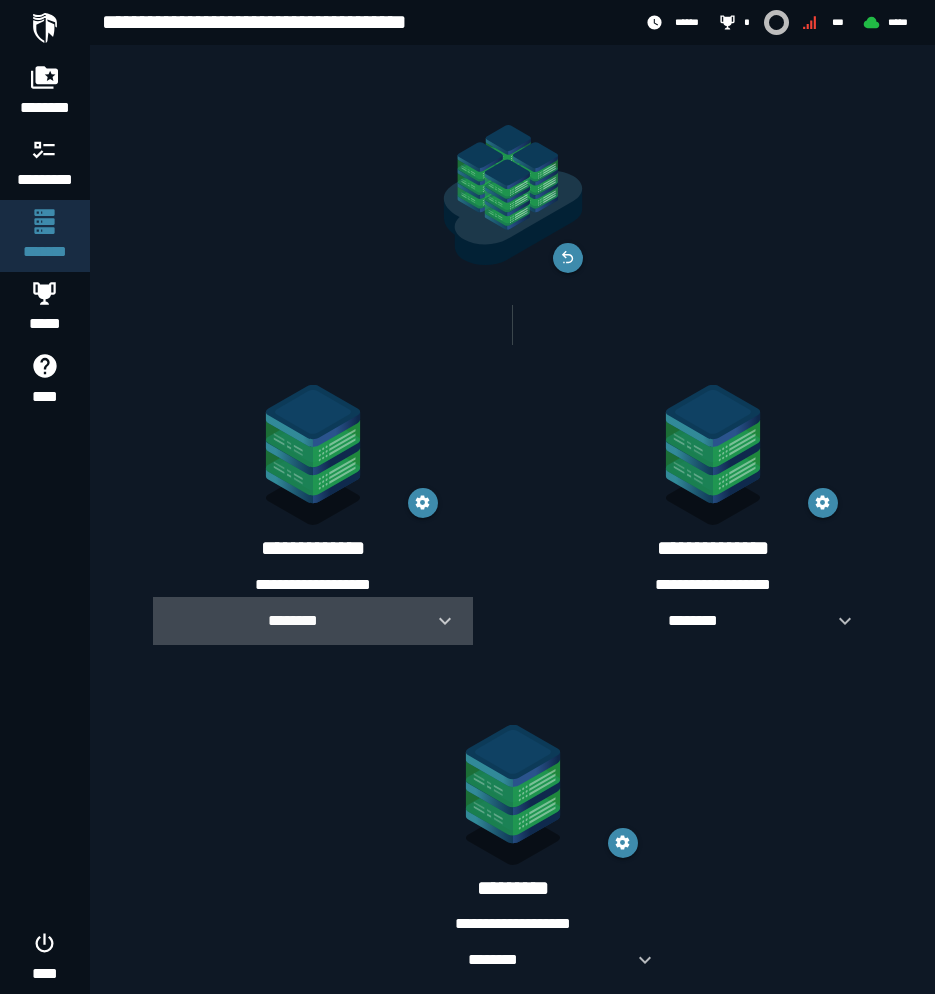 click on "********" at bounding box center (313, 621) 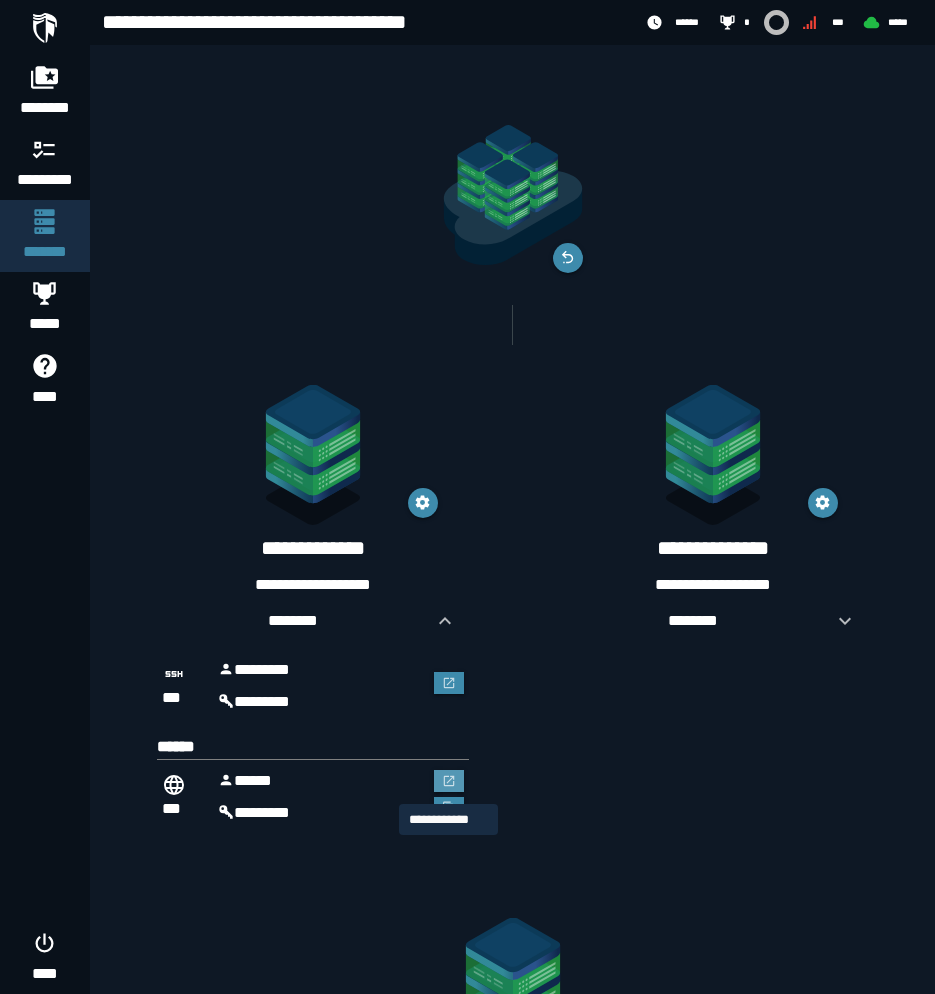 click 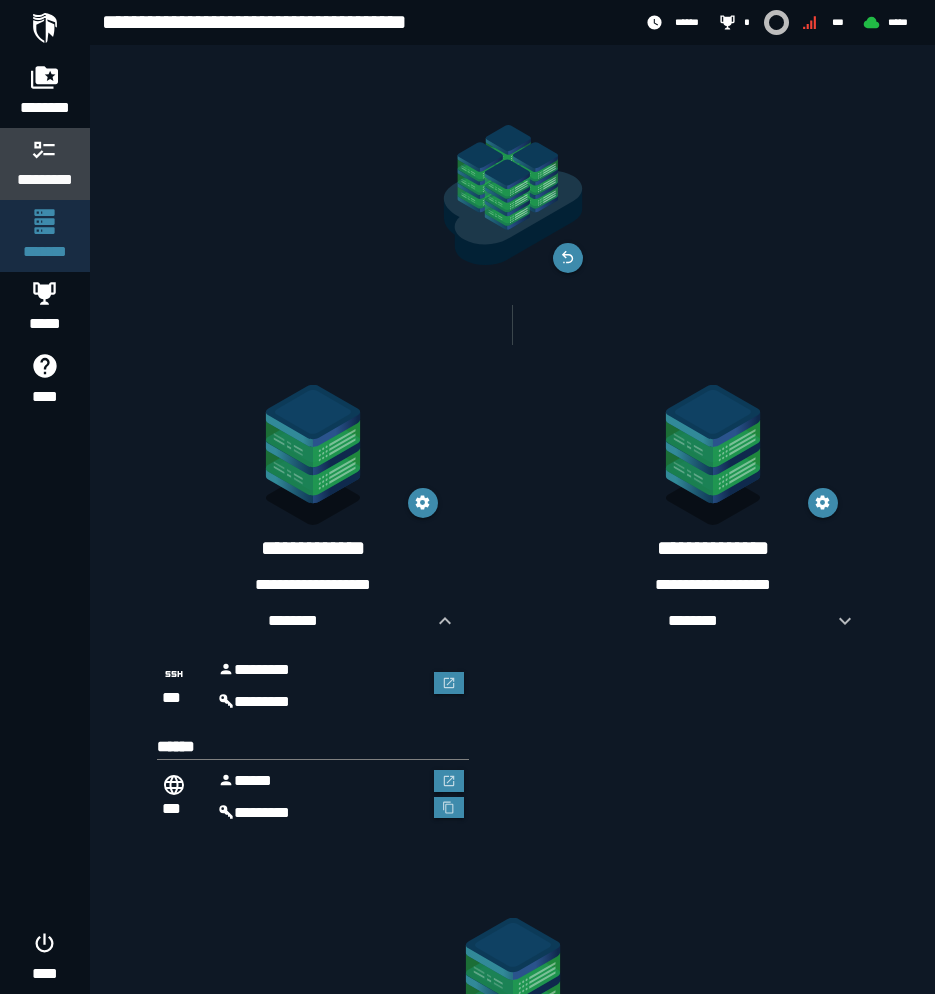 click on "*********" 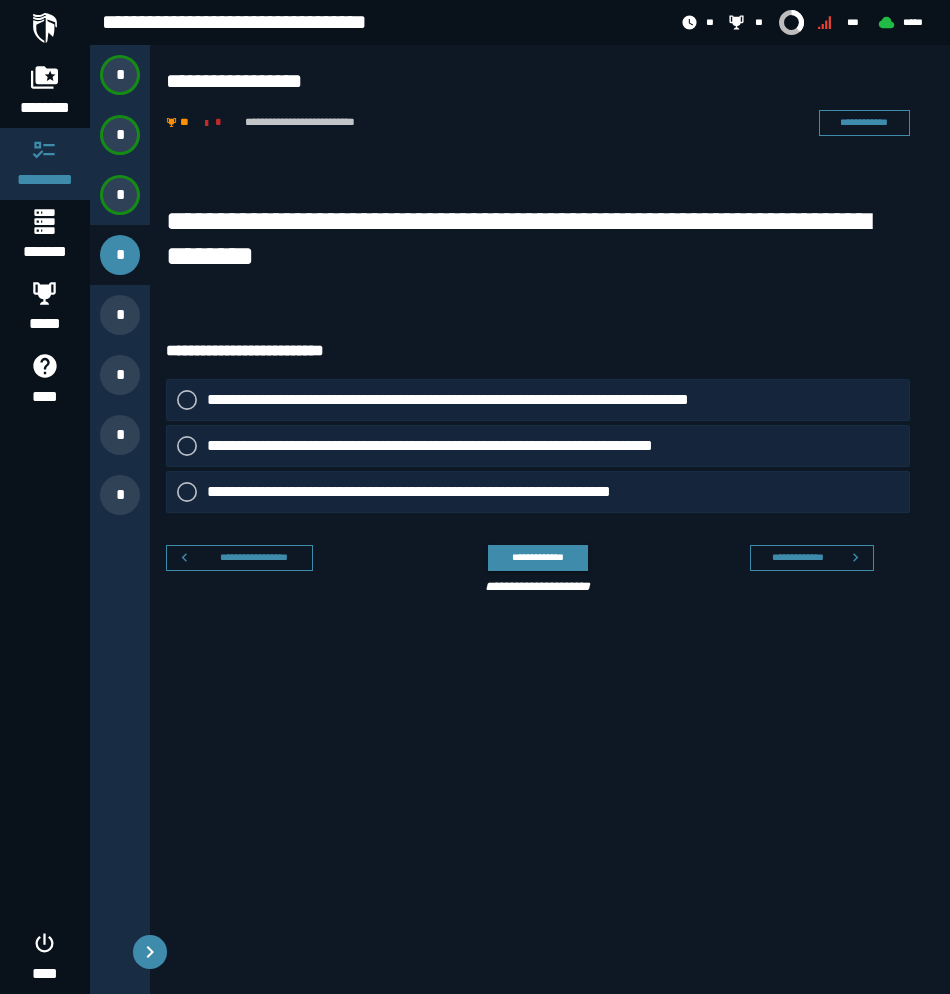 scroll, scrollTop: 0, scrollLeft: 0, axis: both 